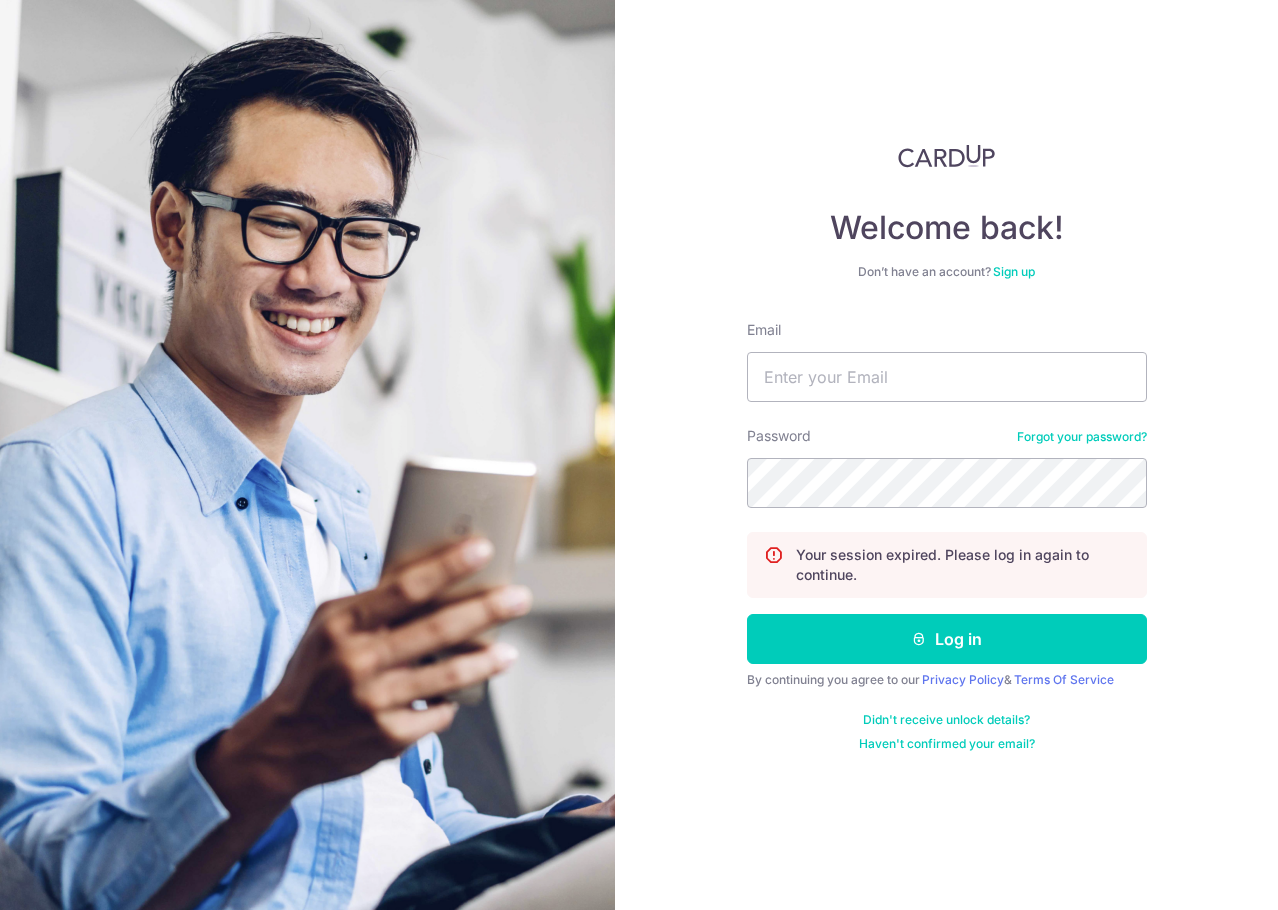 scroll, scrollTop: 0, scrollLeft: 0, axis: both 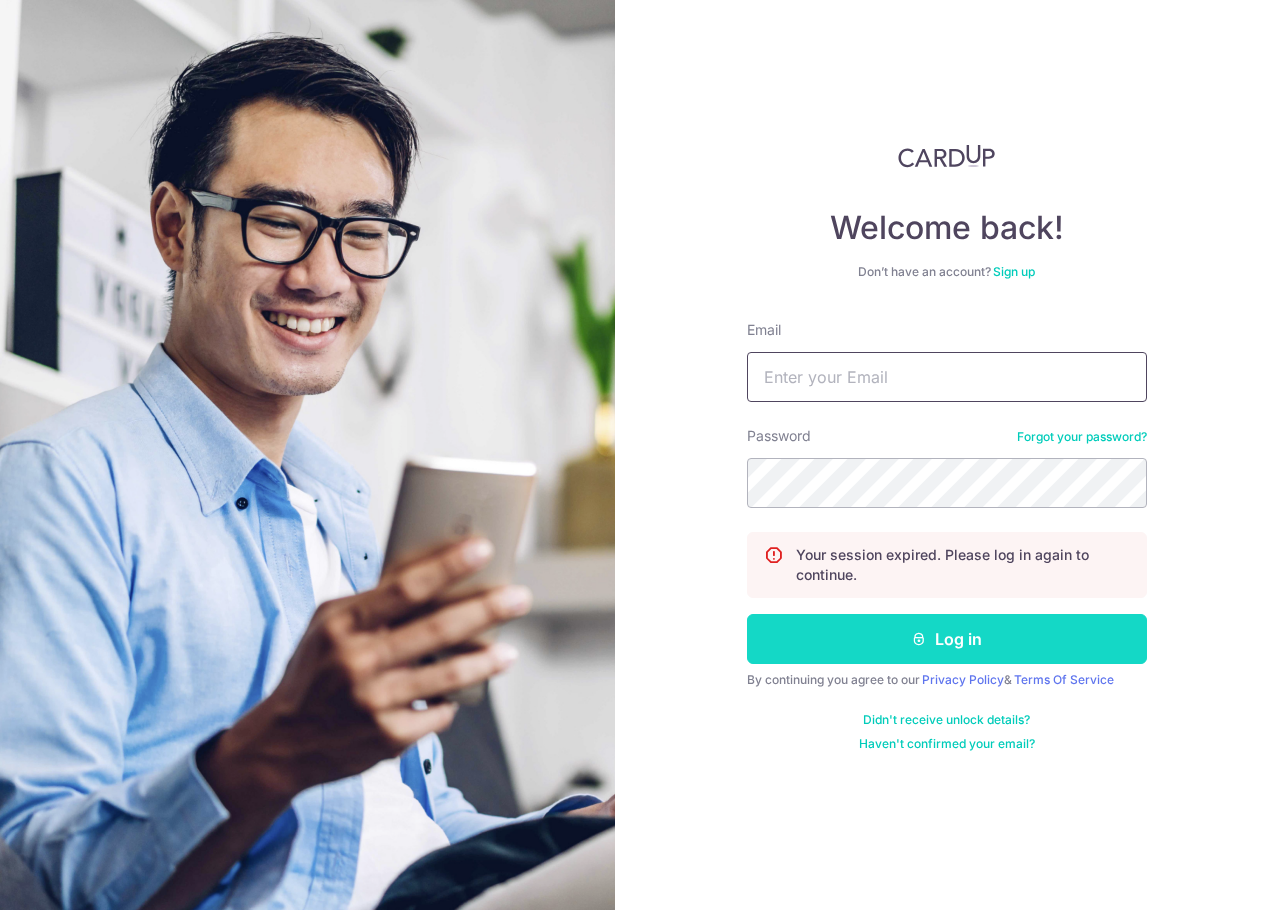 type on "angie.andreana@autoclinic.com" 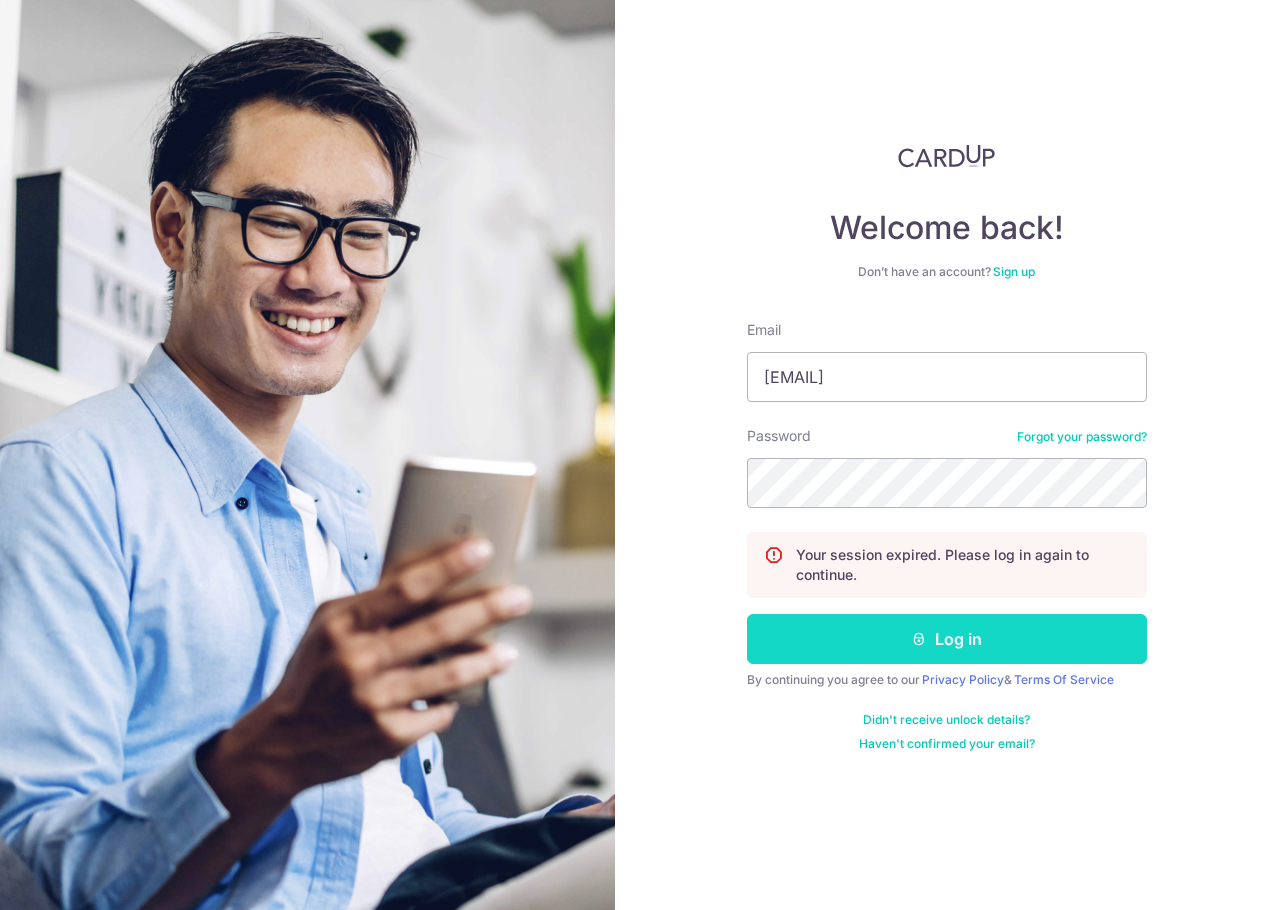 click on "Log in" at bounding box center [947, 639] 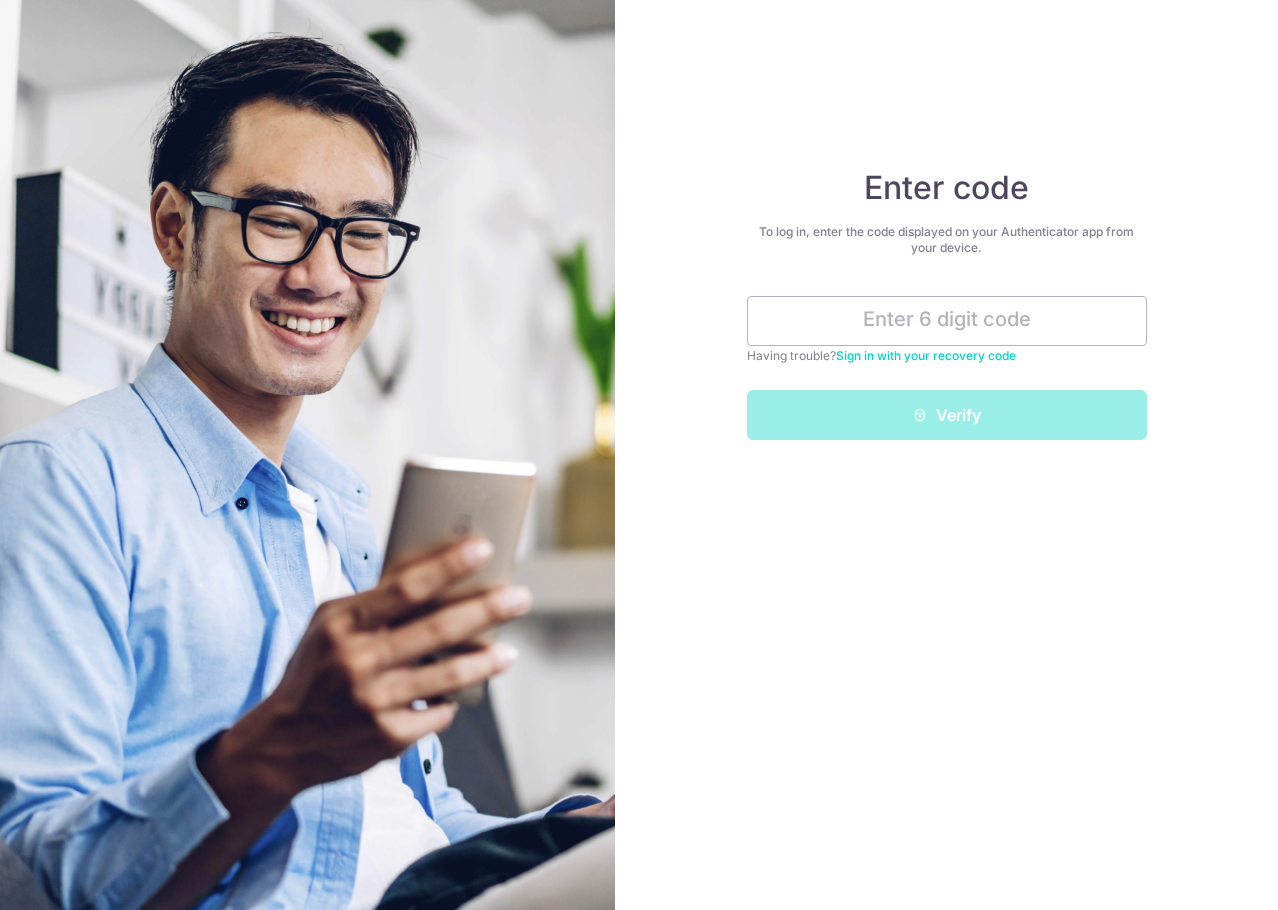 scroll, scrollTop: 0, scrollLeft: 0, axis: both 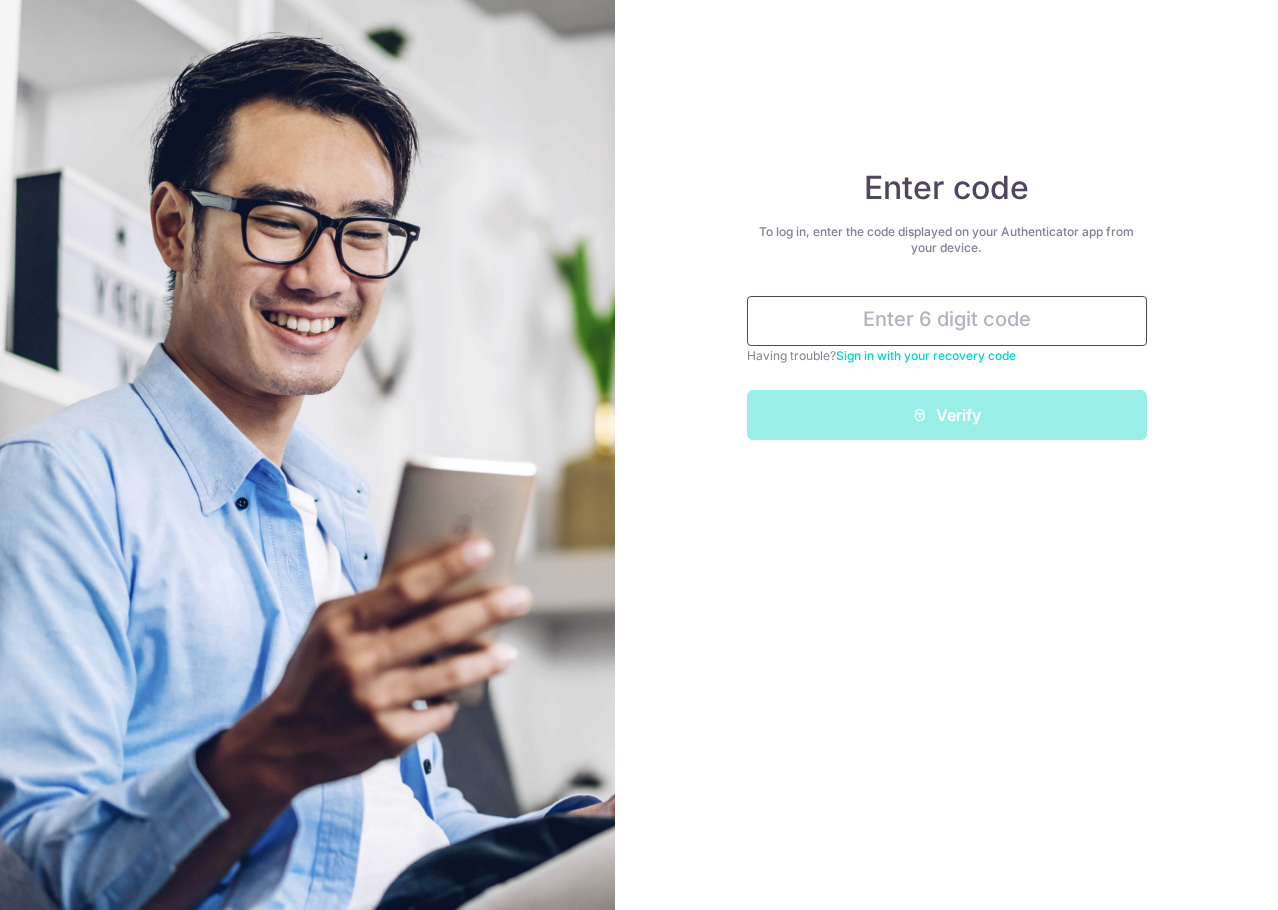 click at bounding box center (947, 321) 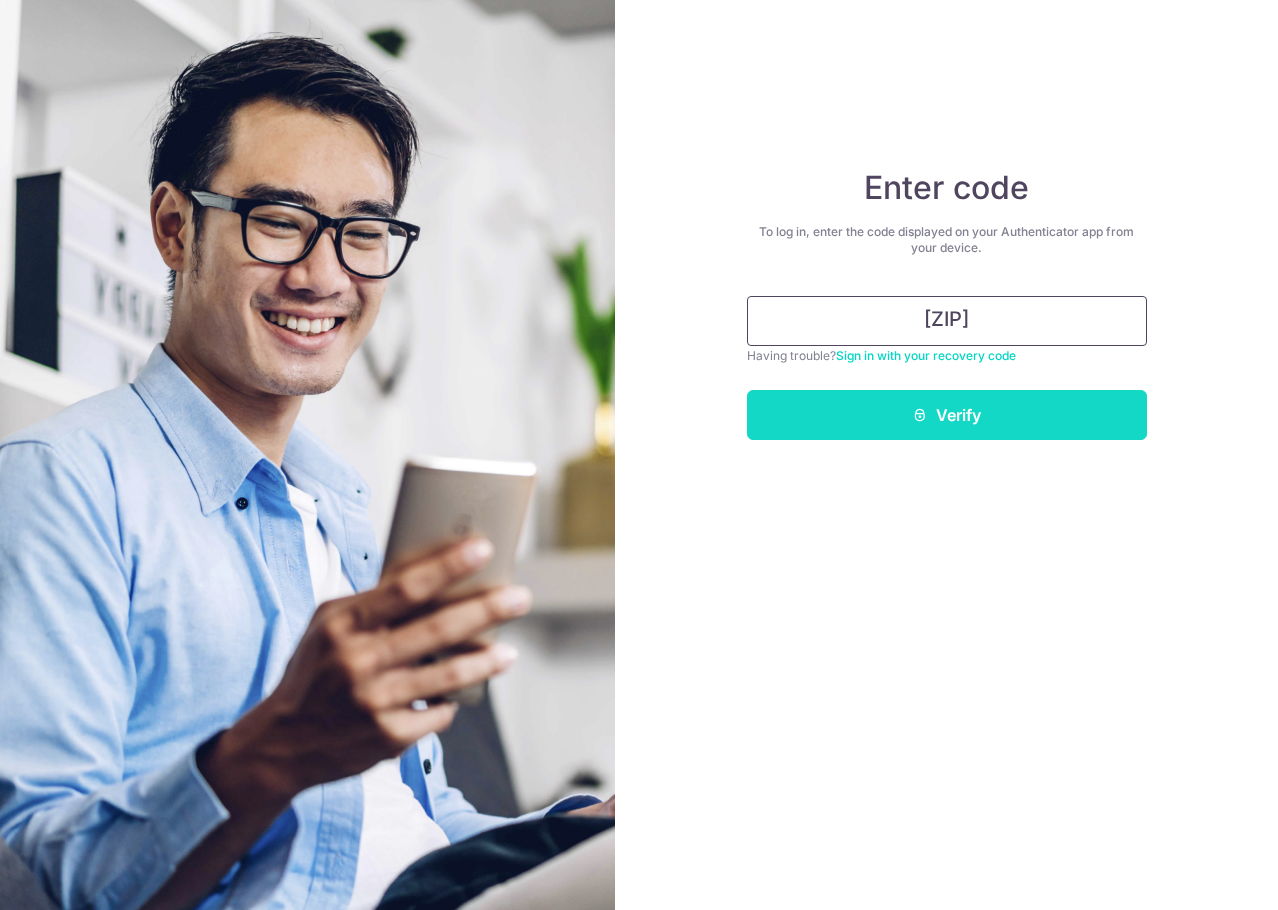 type on "701093" 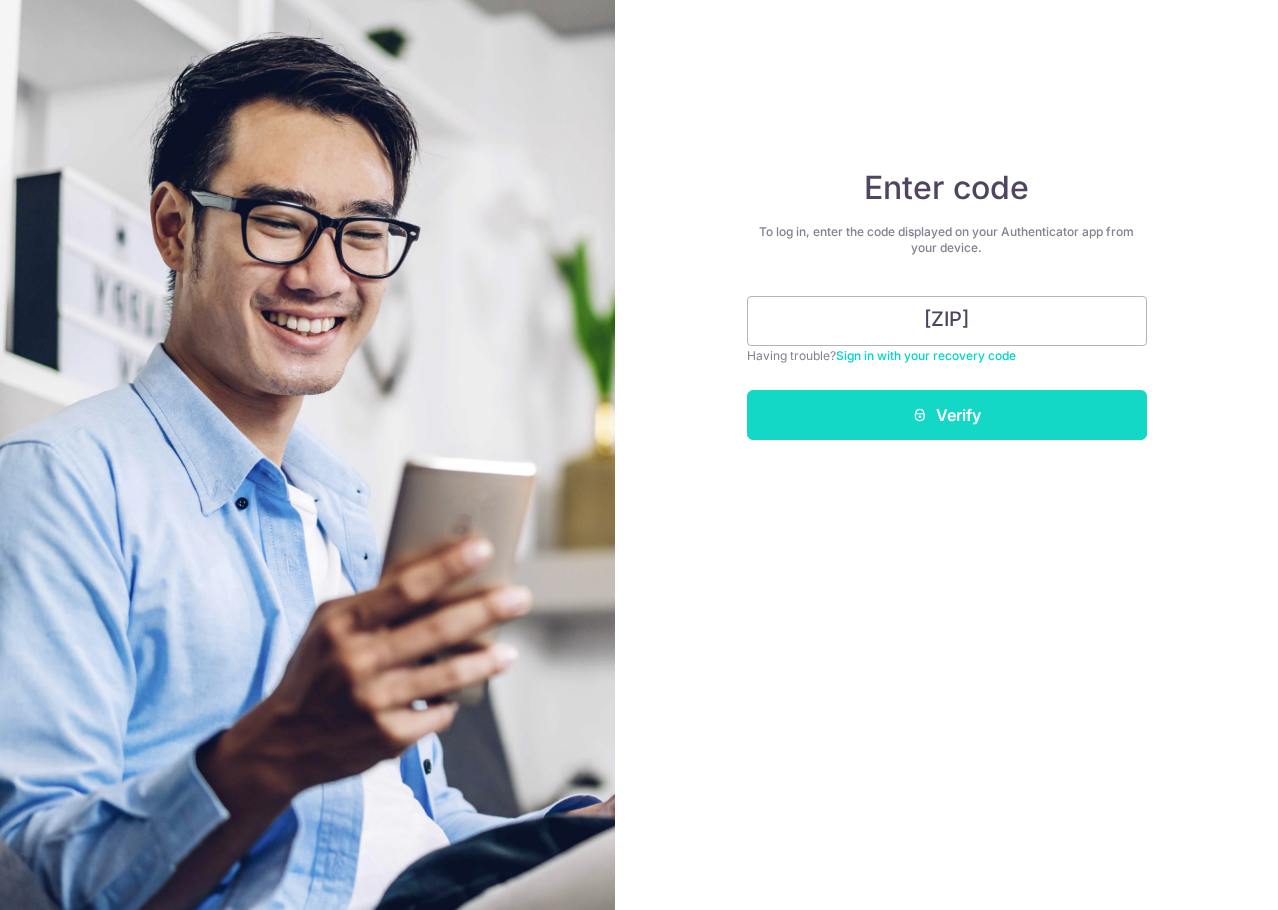 click on "Verify" at bounding box center (947, 415) 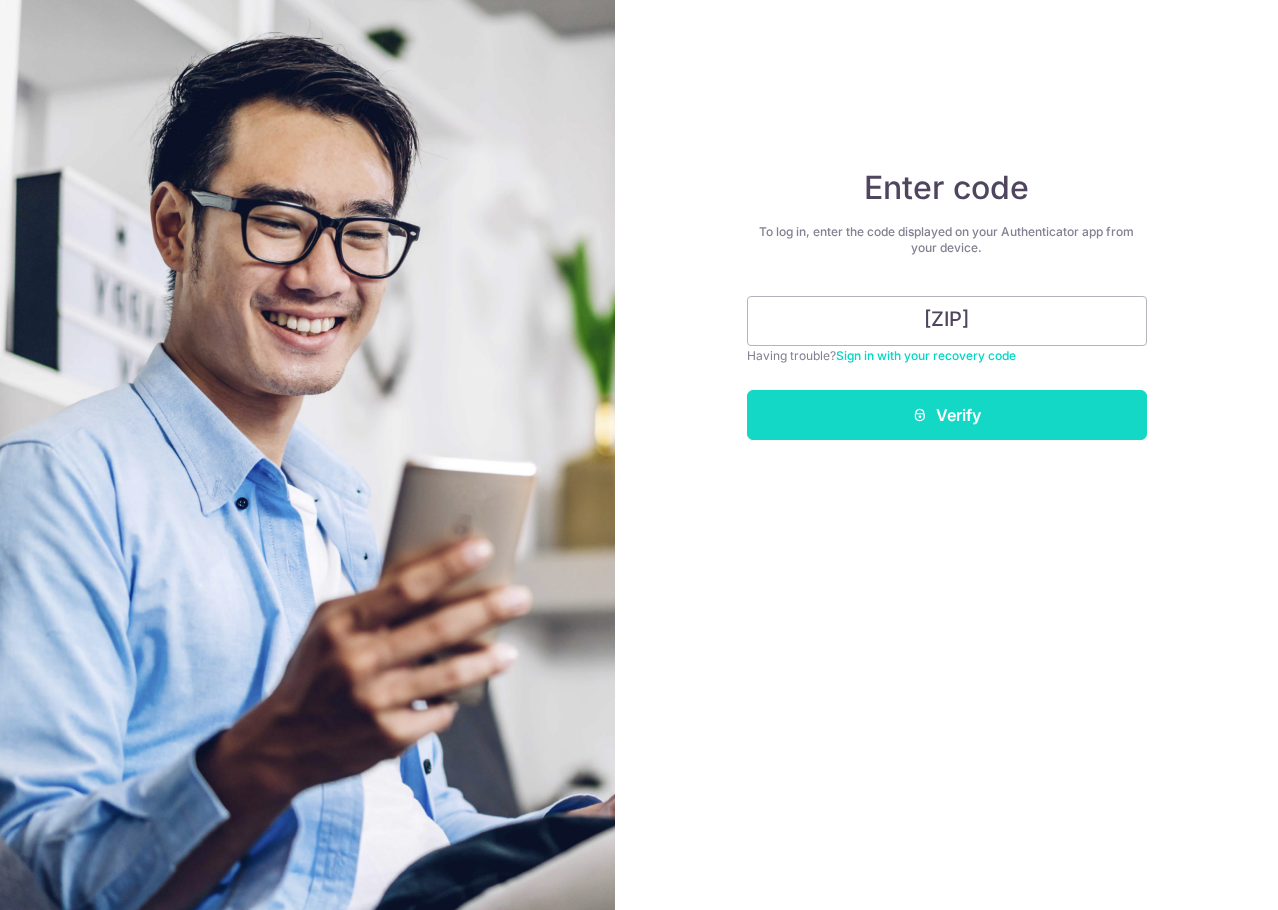 click on "Verify" at bounding box center [947, 415] 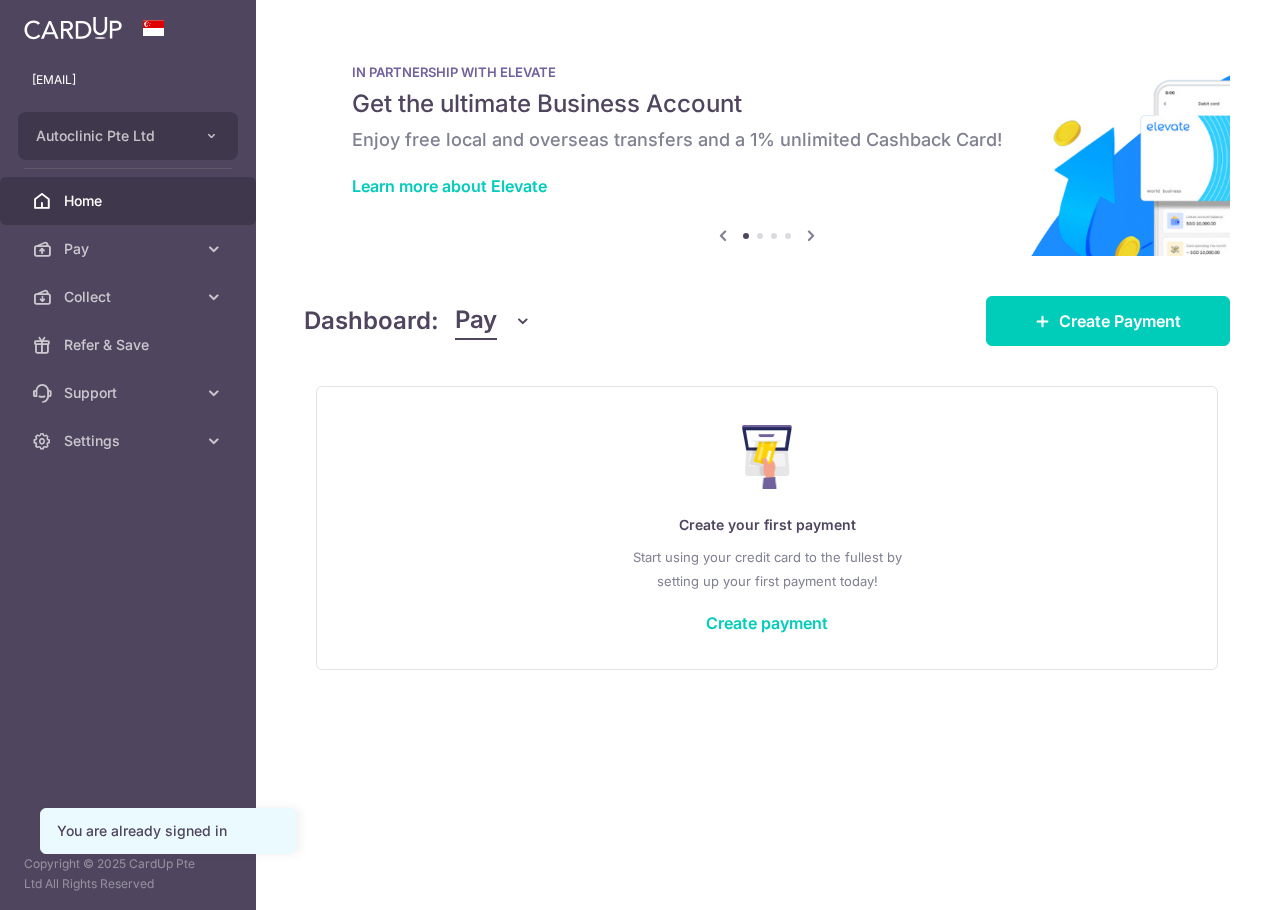 scroll, scrollTop: 0, scrollLeft: 0, axis: both 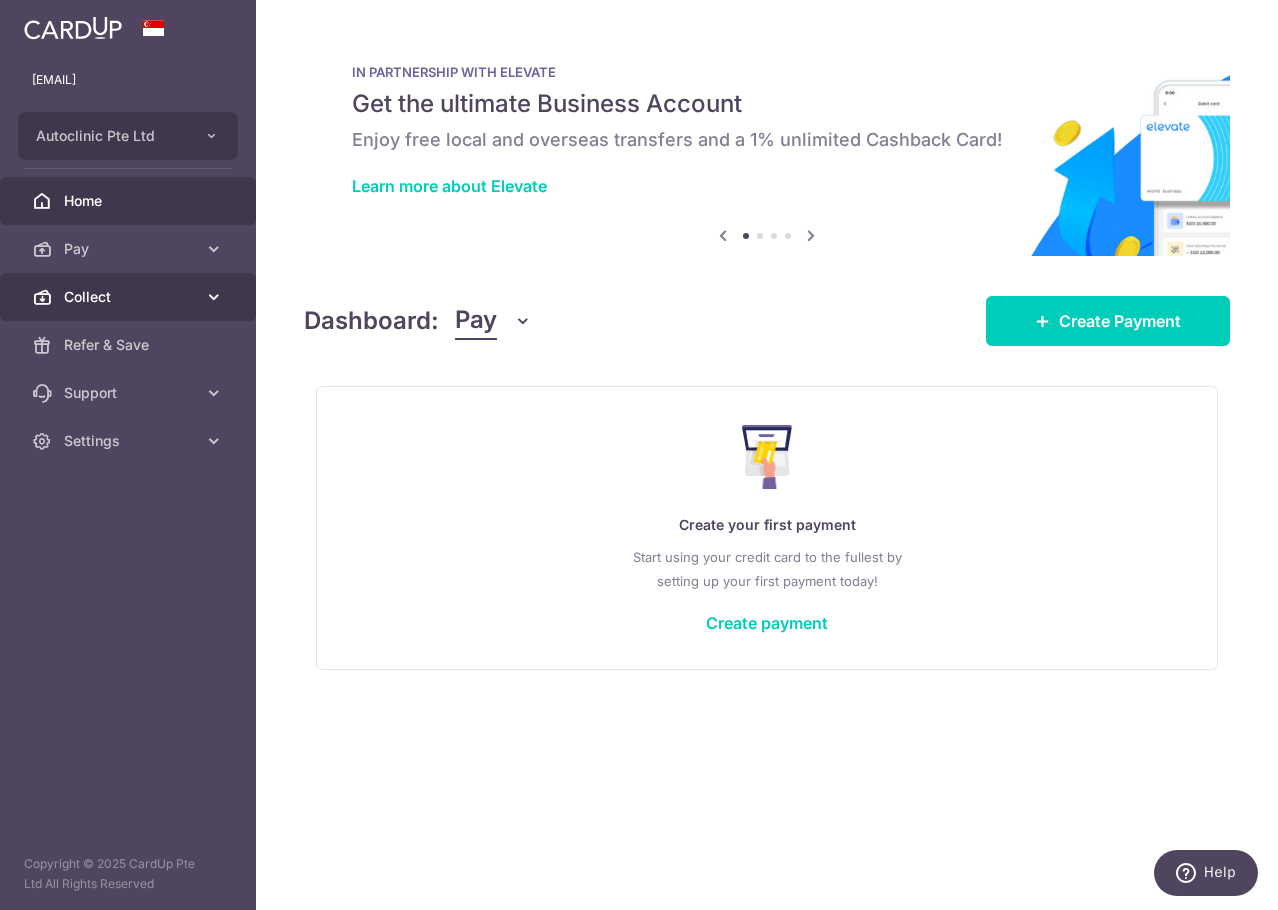 click on "Collect" at bounding box center [128, 297] 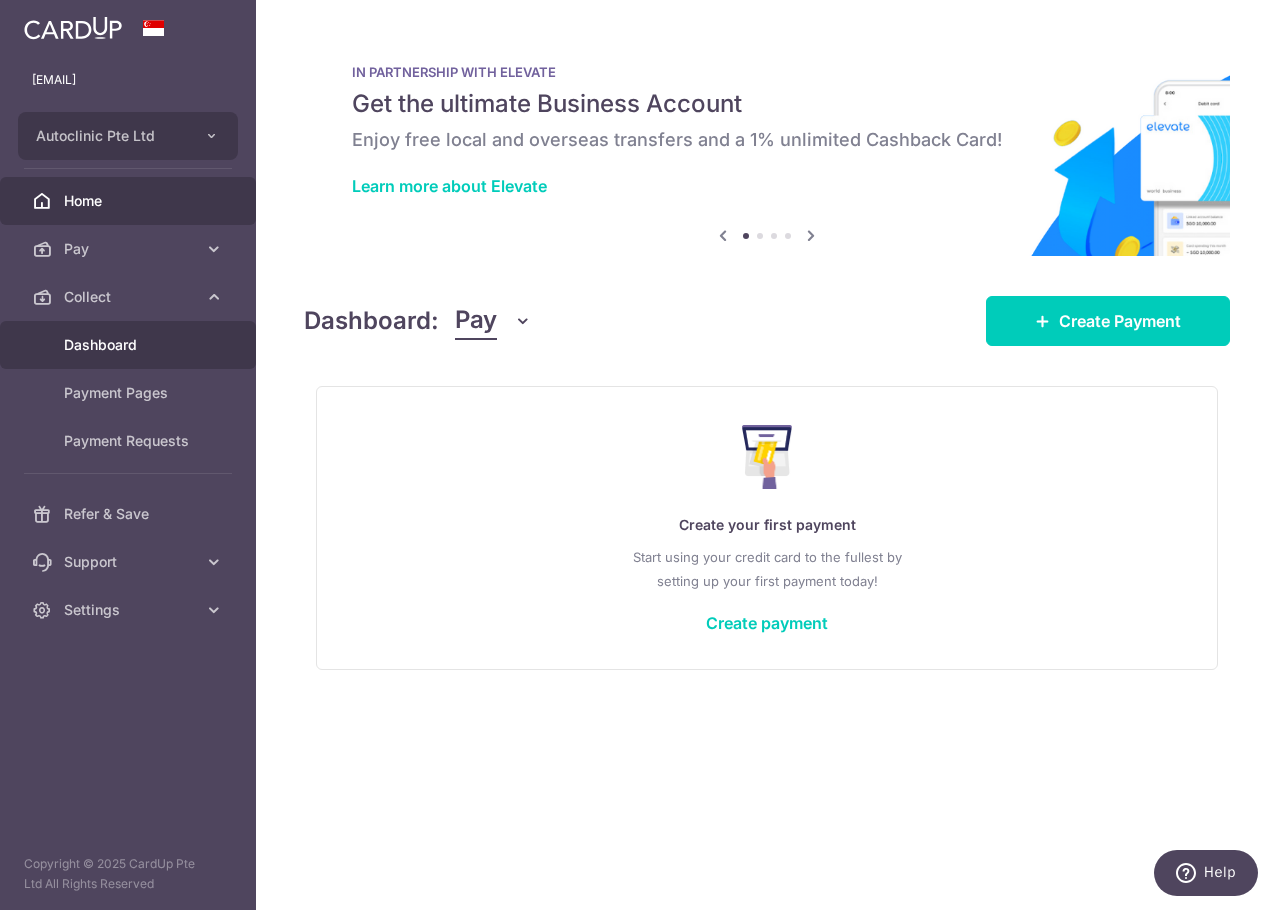 click on "Dashboard" at bounding box center [130, 345] 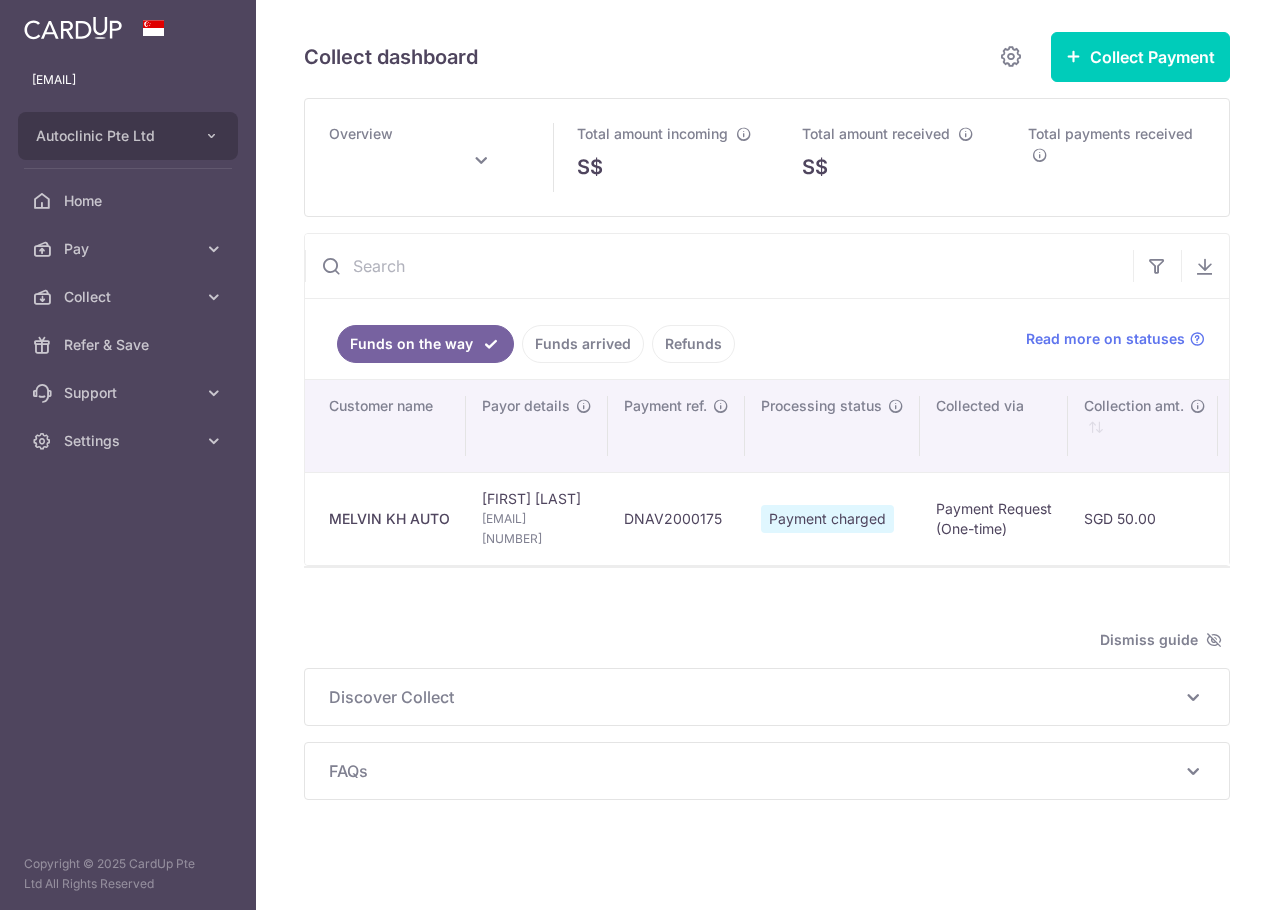 scroll, scrollTop: 0, scrollLeft: 0, axis: both 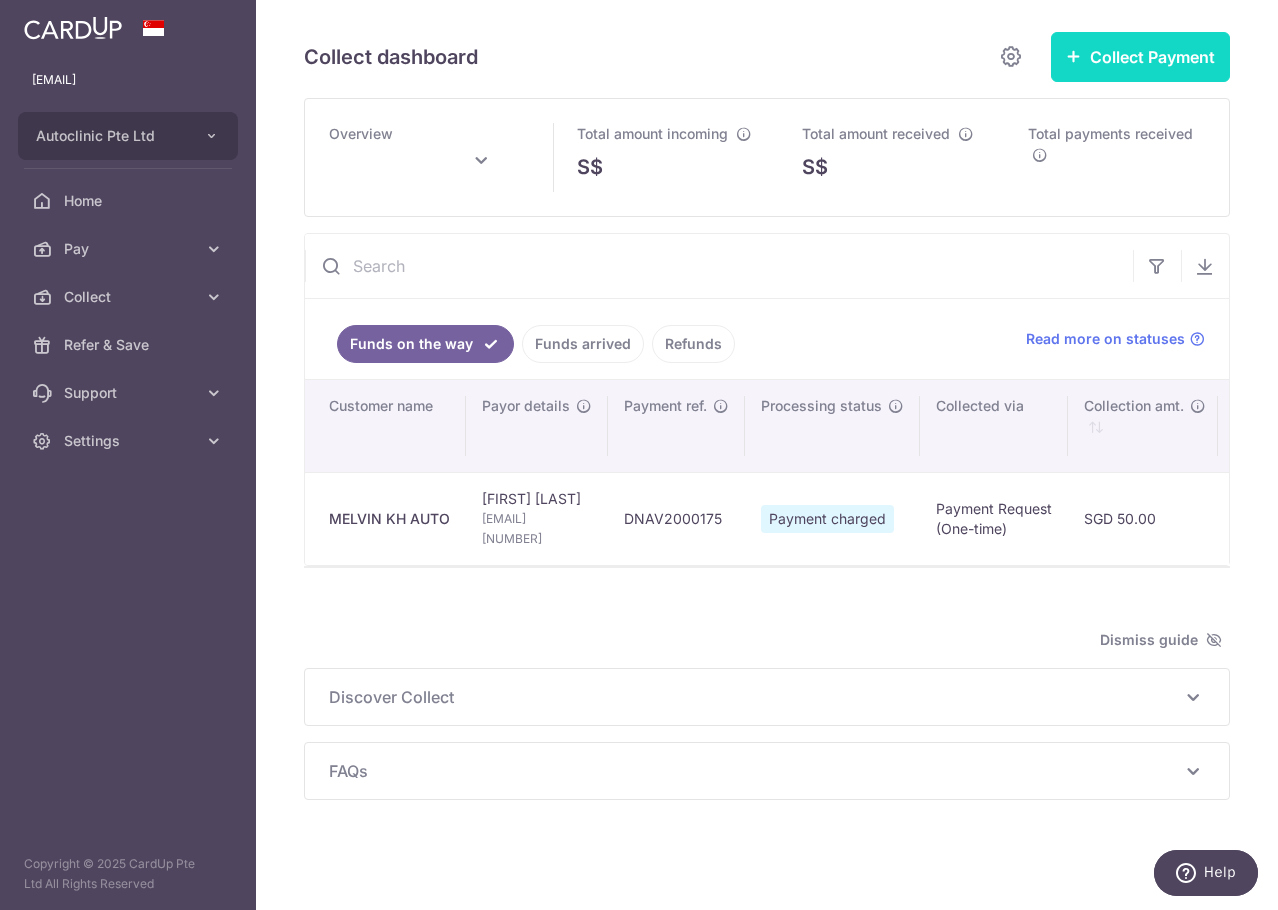 click on "Collect Payment" at bounding box center (1140, 57) 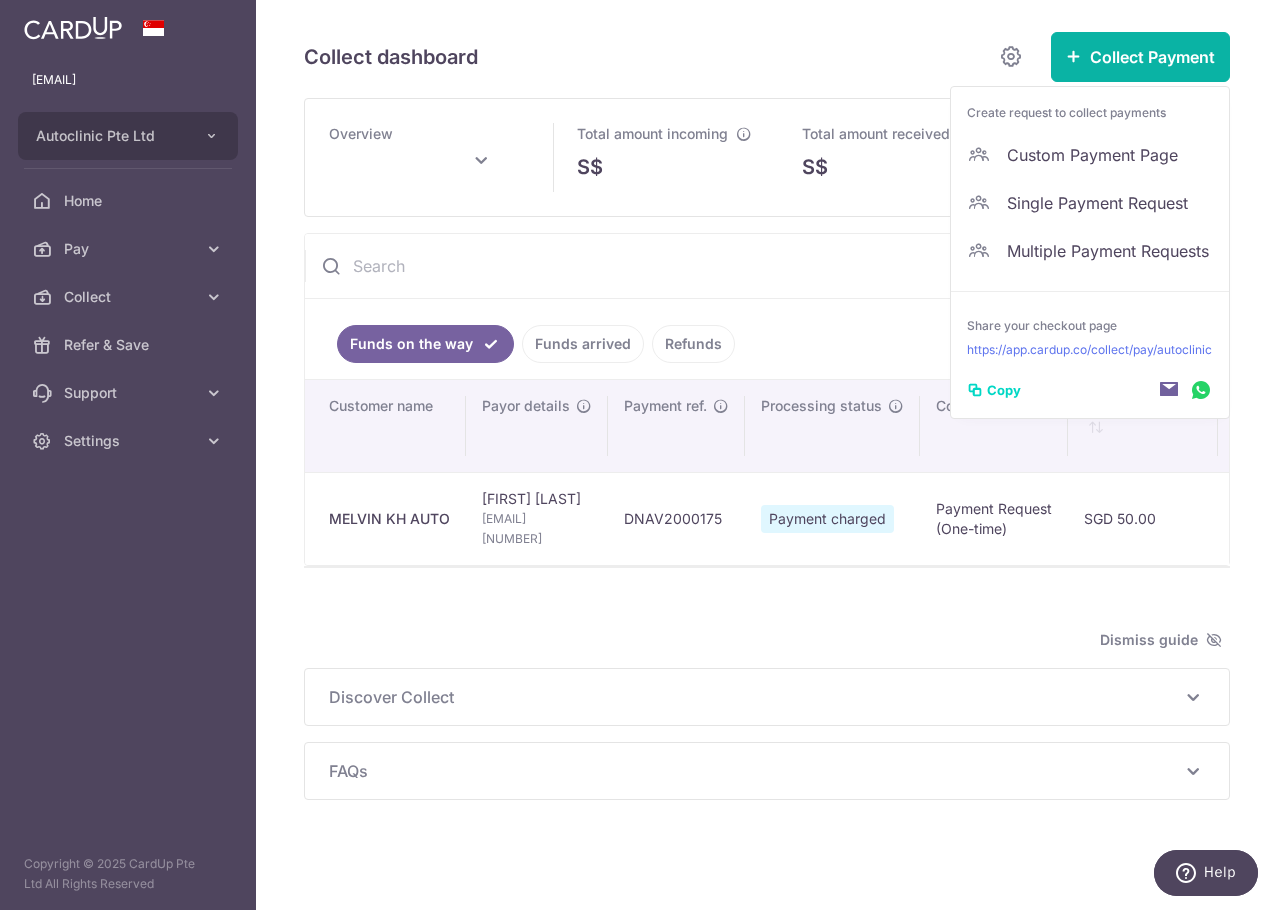 click at bounding box center [719, 266] 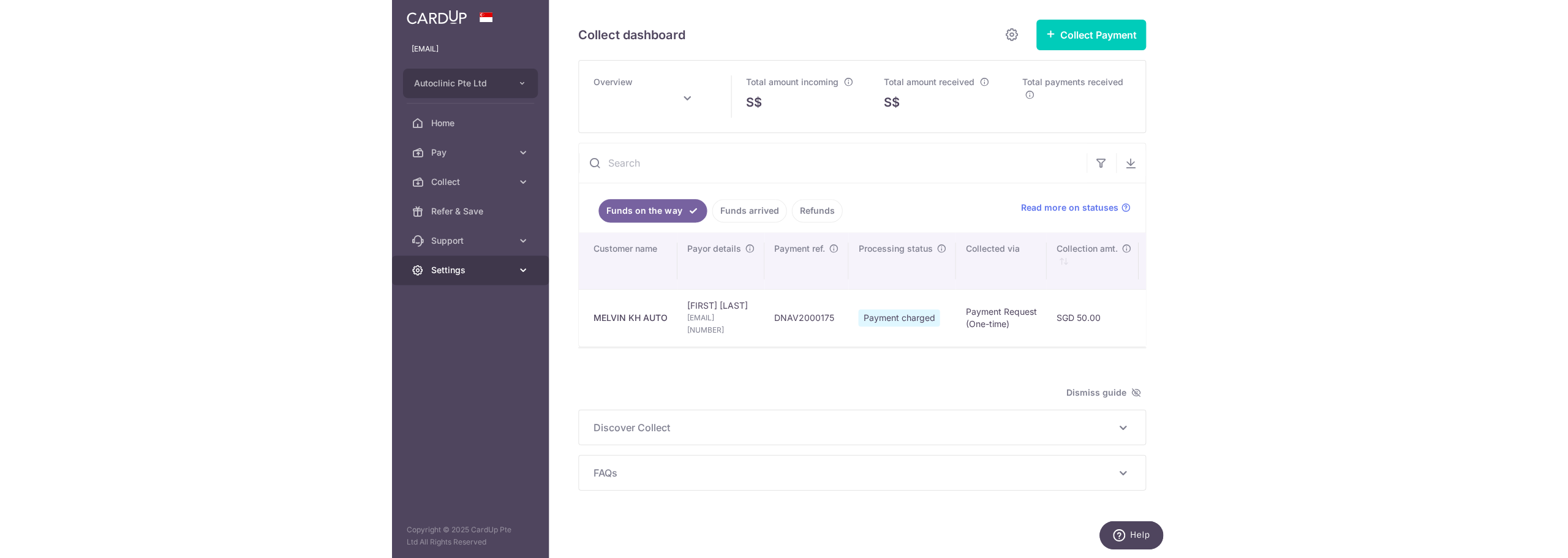 scroll, scrollTop: 0, scrollLeft: 0, axis: both 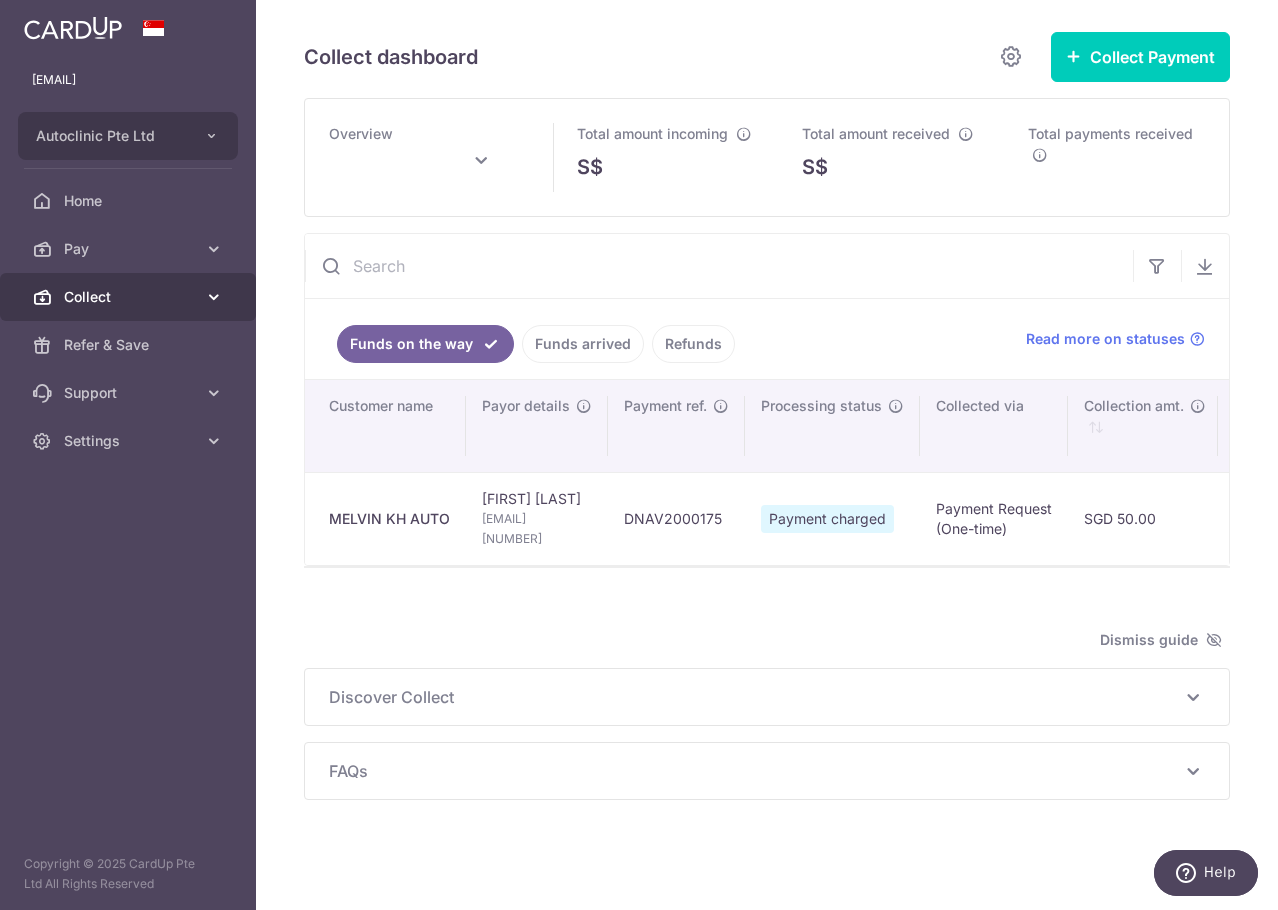 click on "Collect" at bounding box center (130, 297) 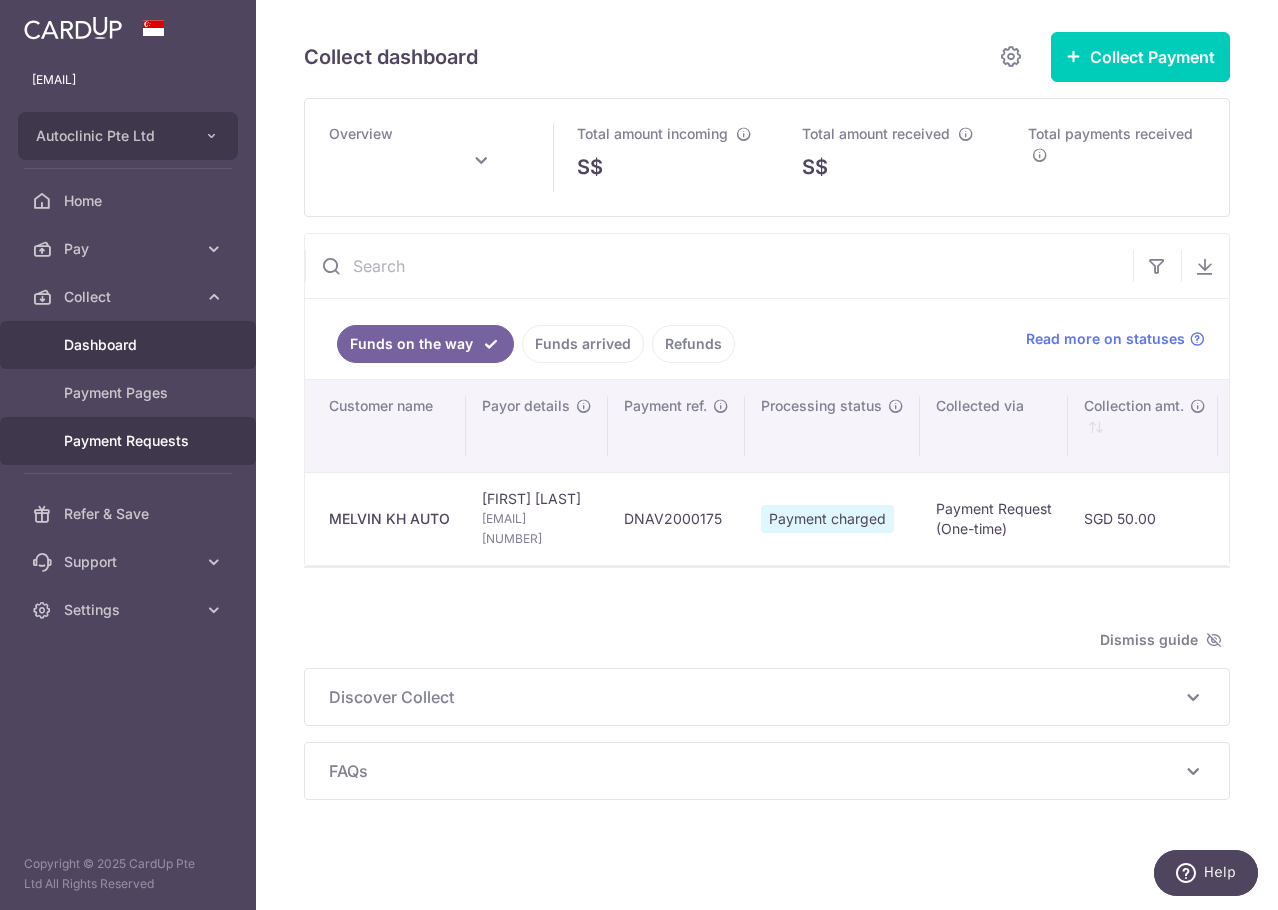 click on "Payment Requests" at bounding box center (128, 441) 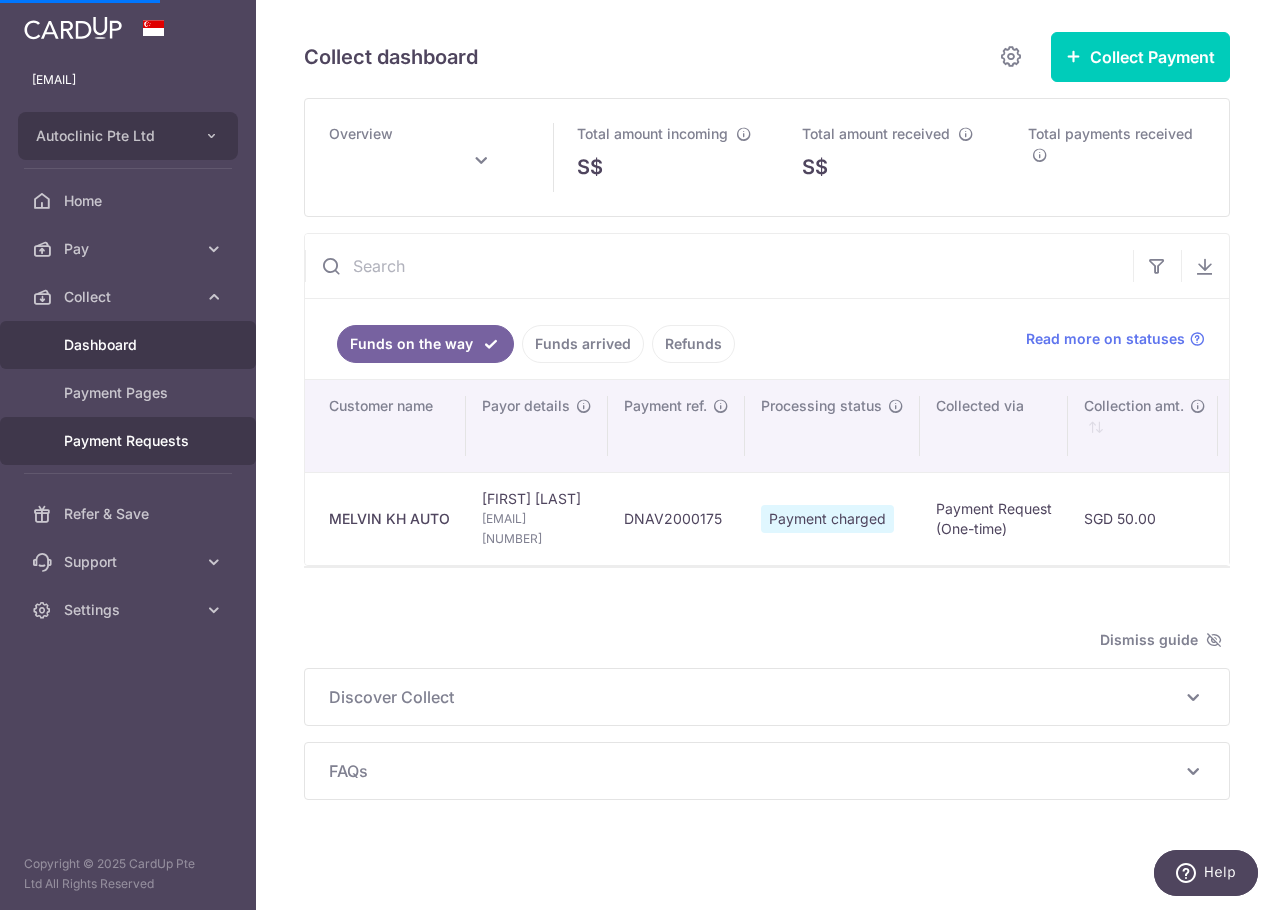 click on "Payment Requests" at bounding box center [130, 441] 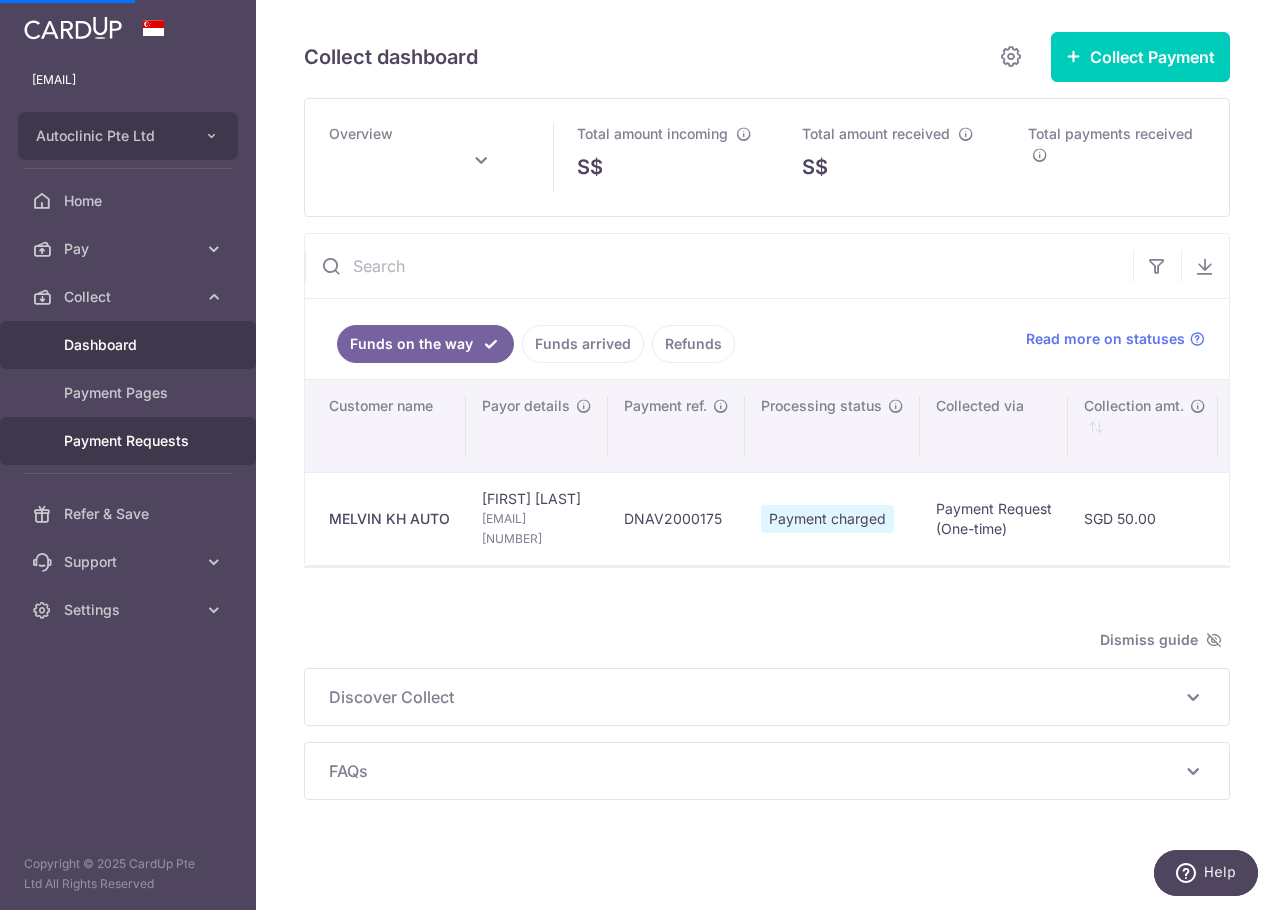 click on "Payment Requests" at bounding box center [130, 441] 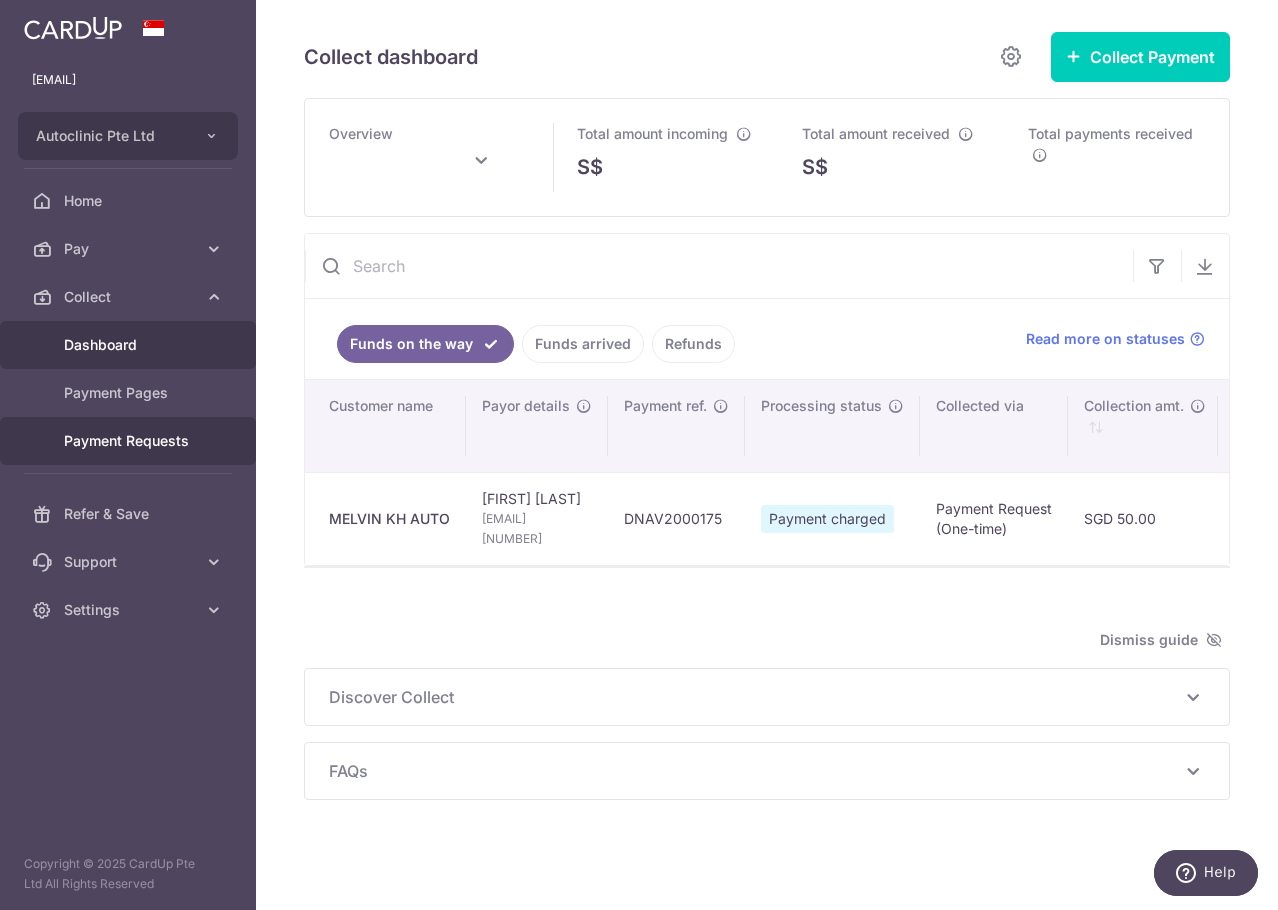 click on "Payment Requests" at bounding box center (128, 441) 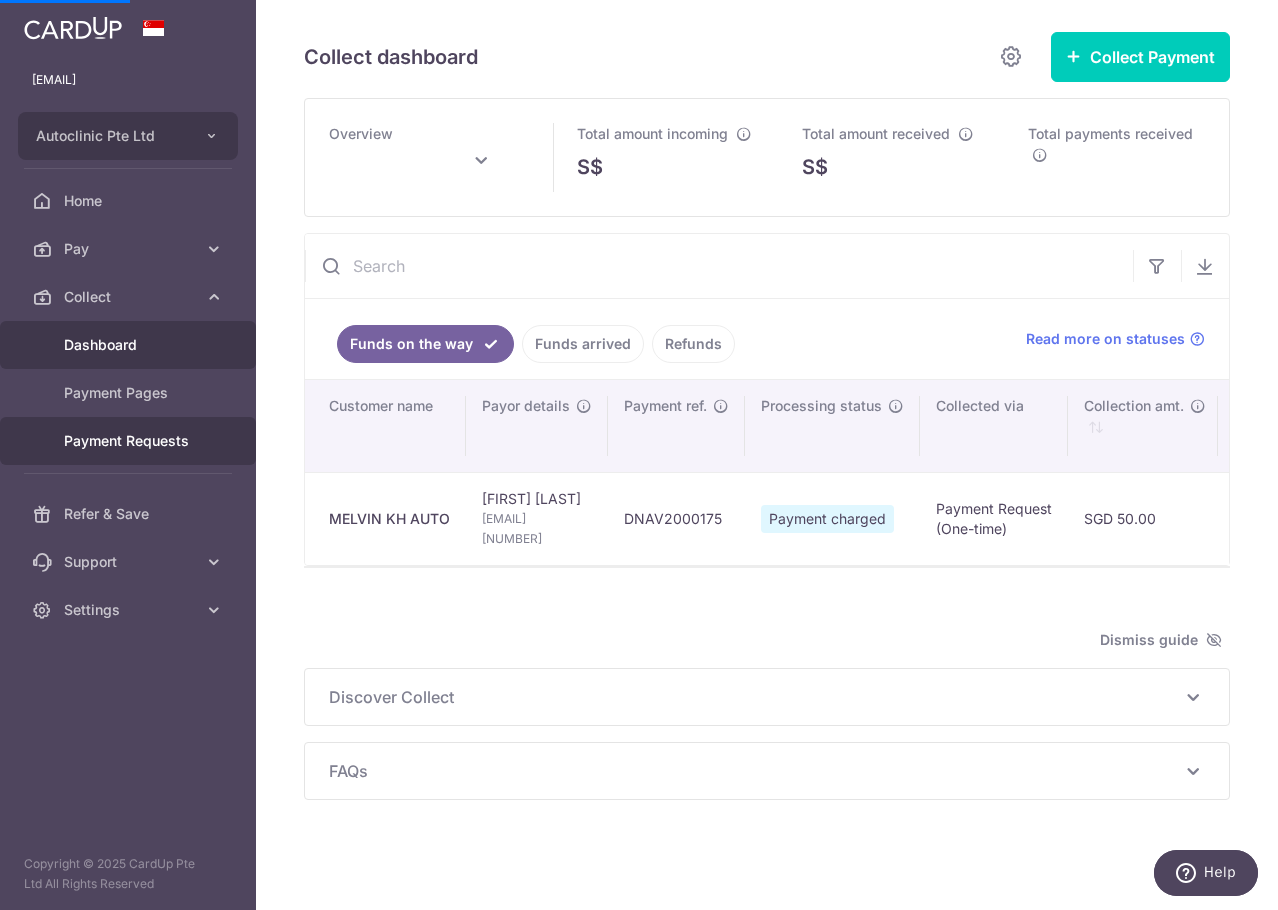 click on "Payment Requests" at bounding box center [130, 441] 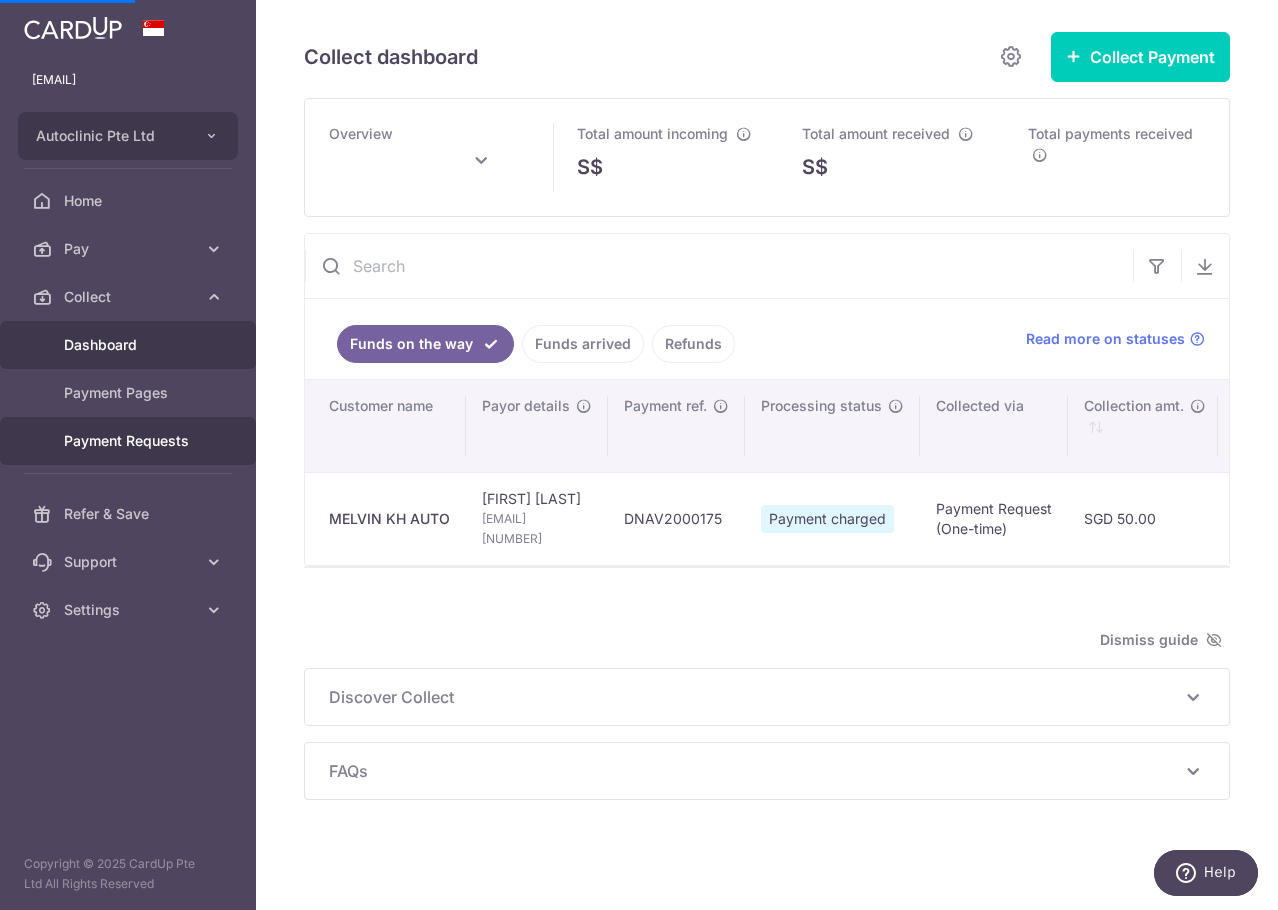 click on "Payment Requests" at bounding box center (128, 441) 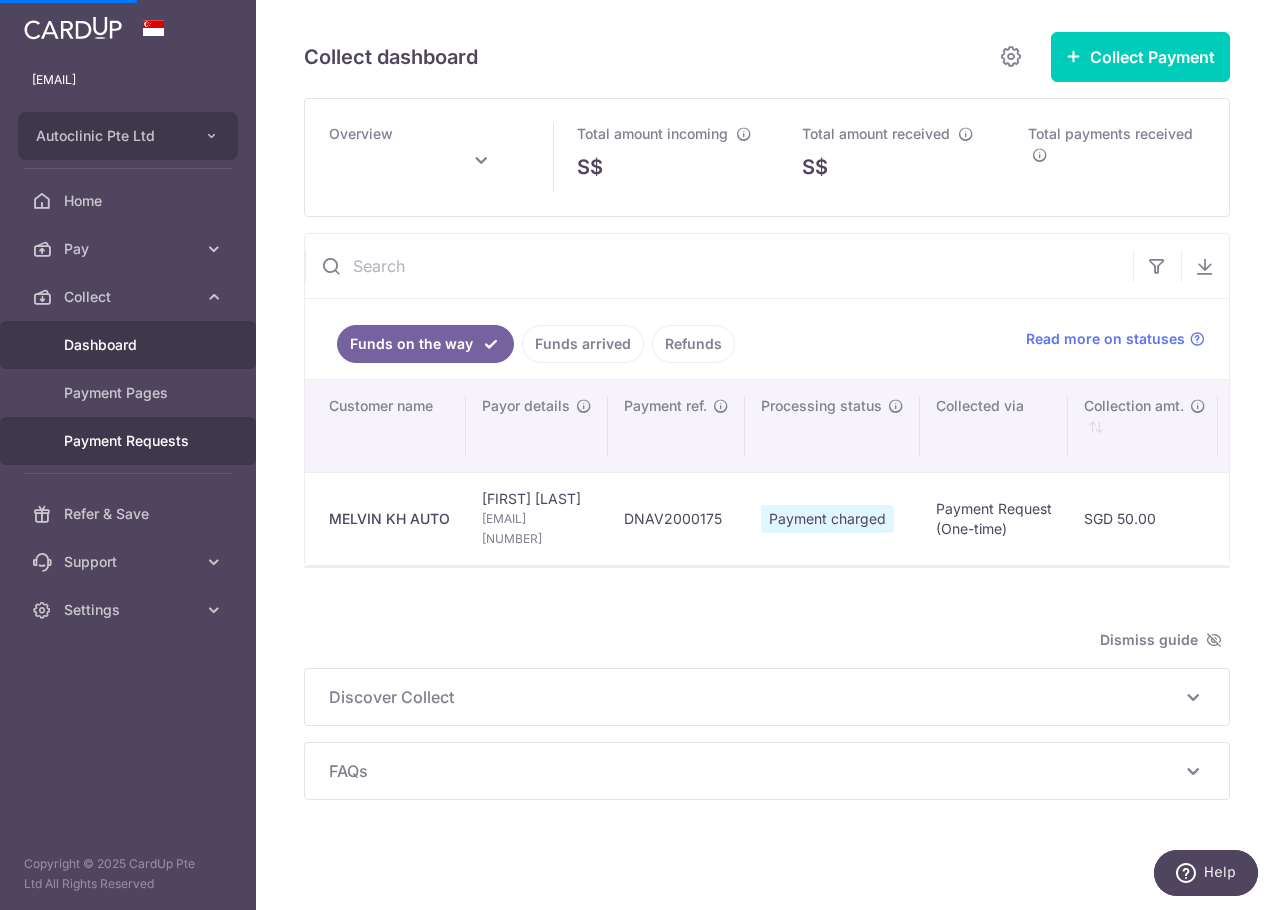 click on "Payment Requests" at bounding box center [130, 441] 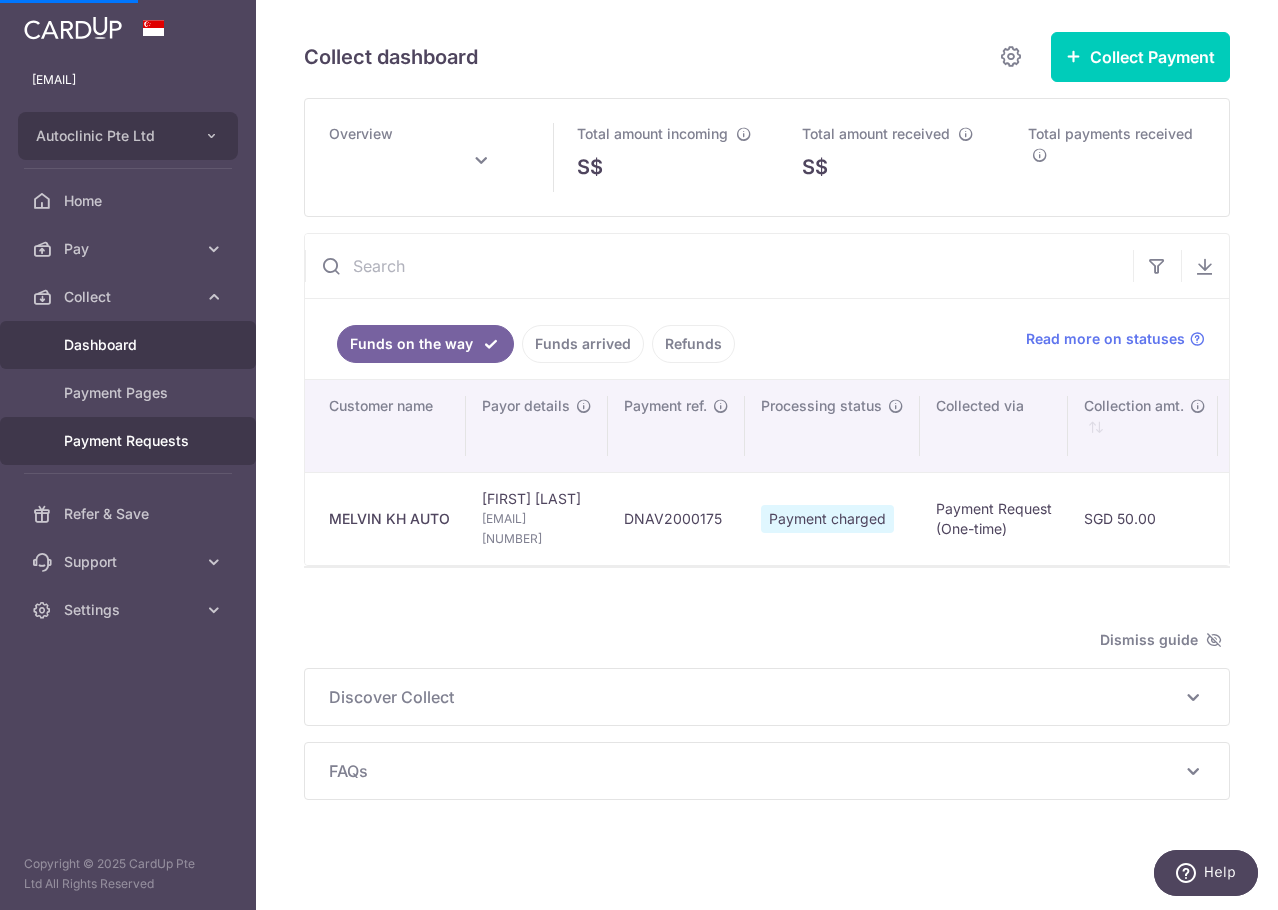 click on "Payment Requests" at bounding box center (130, 441) 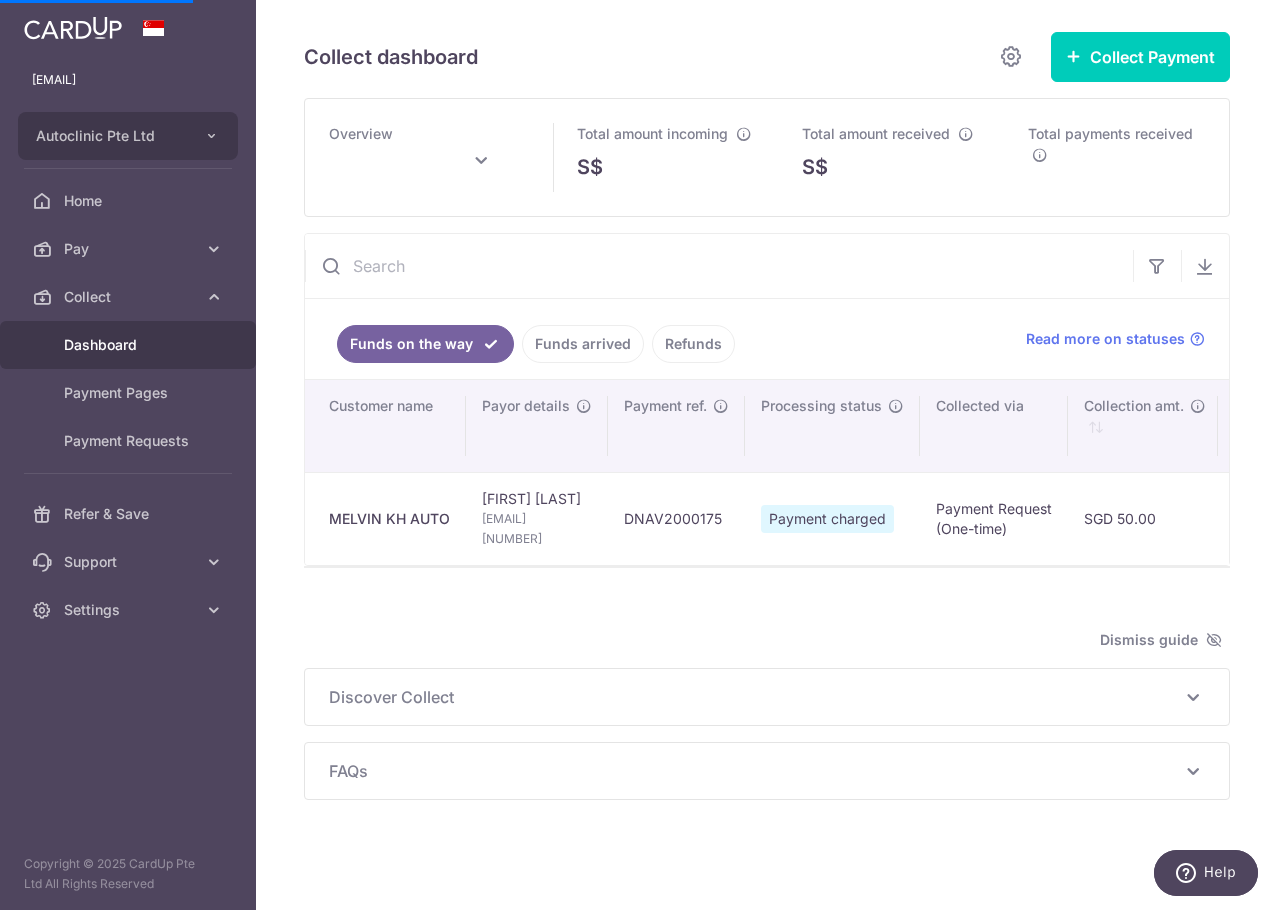 type on "August 2025" 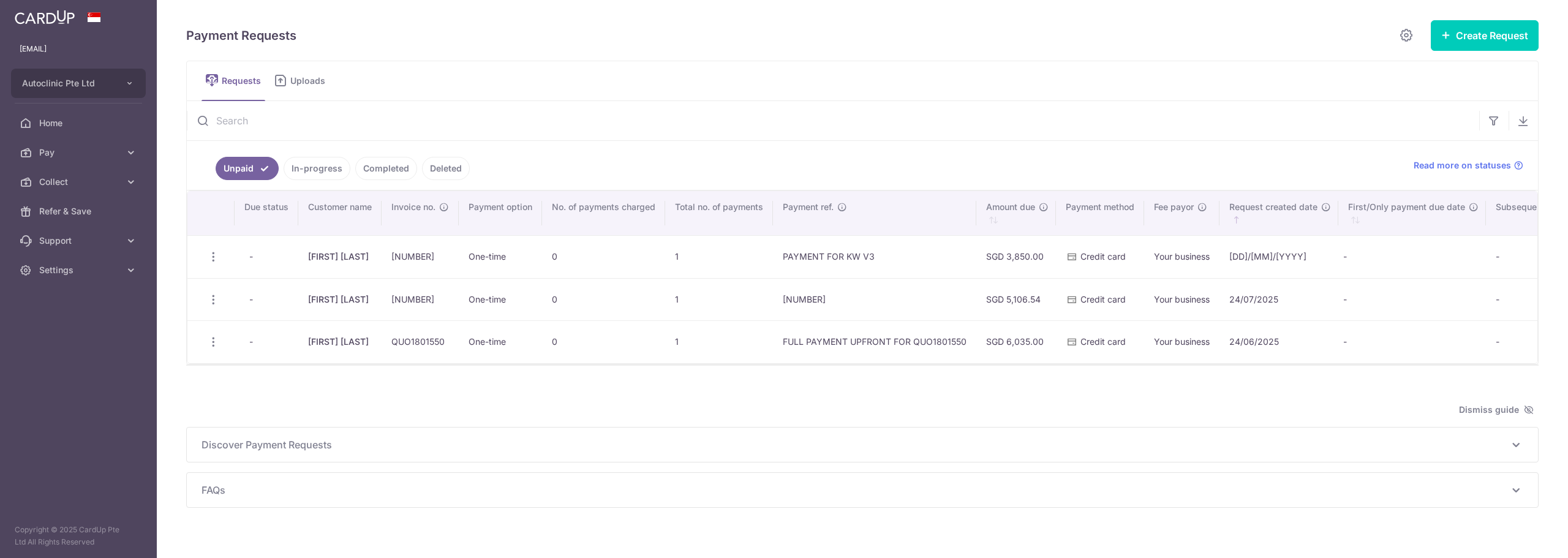 scroll, scrollTop: 0, scrollLeft: 0, axis: both 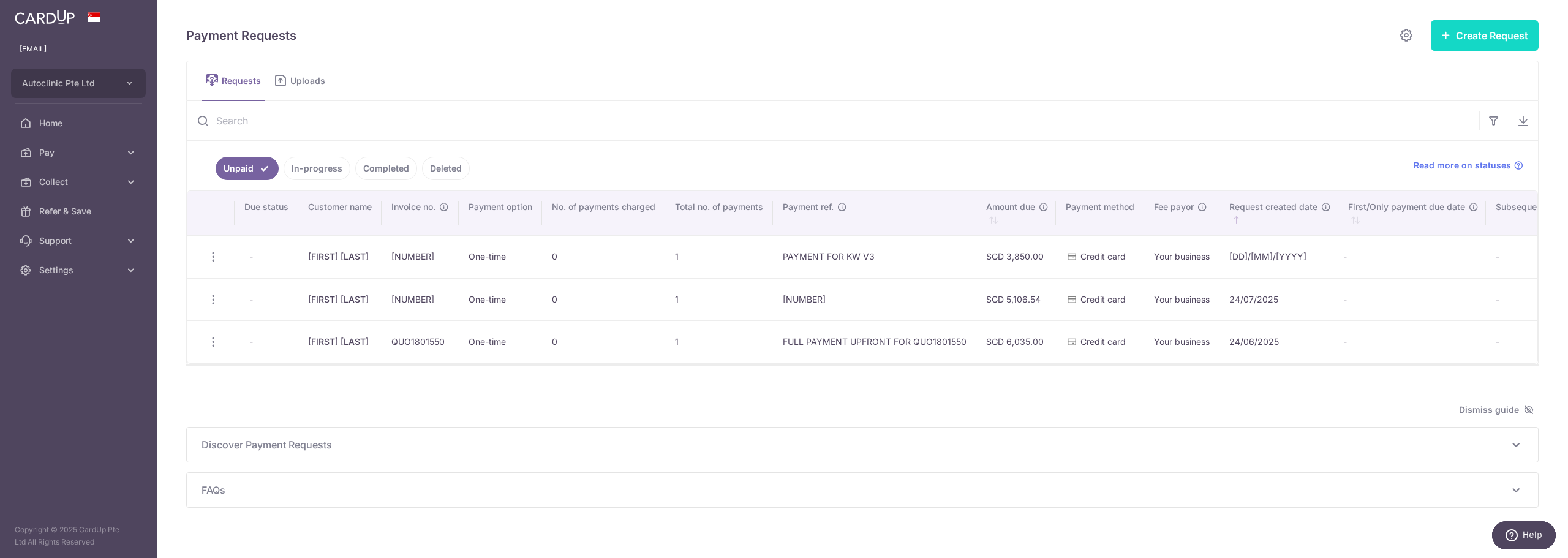 click on "Create Request" at bounding box center [1485, 36] 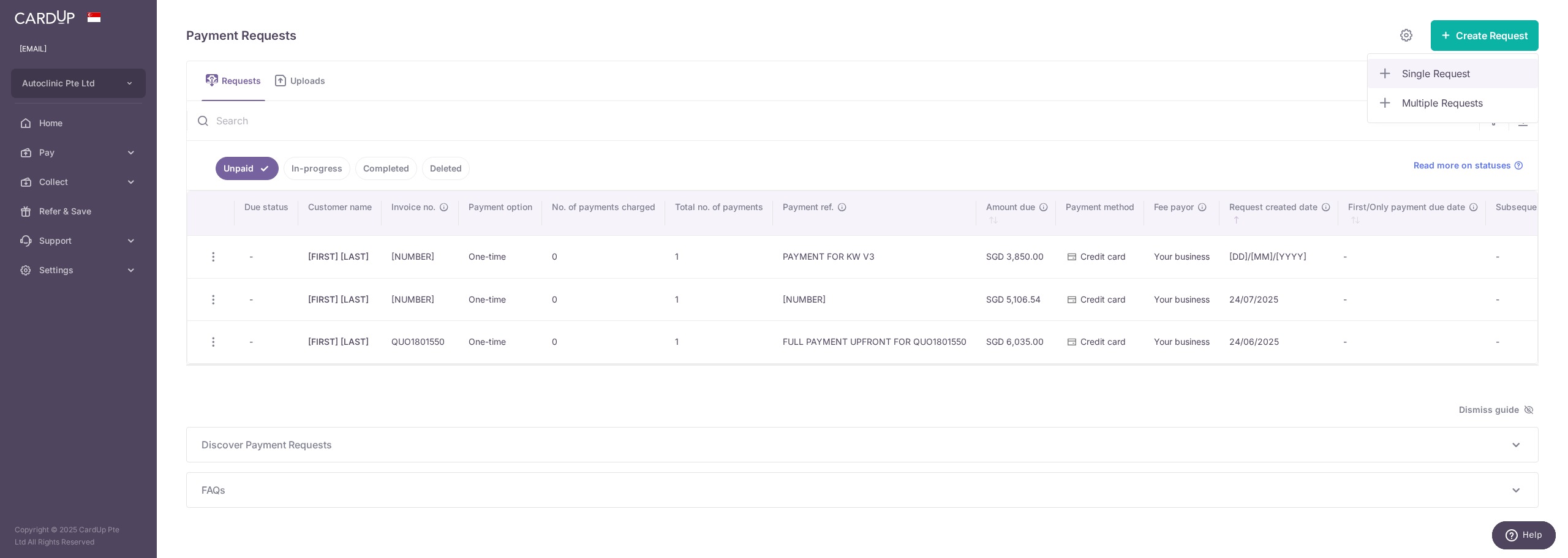 click on "Single Request" at bounding box center (1465, 74) 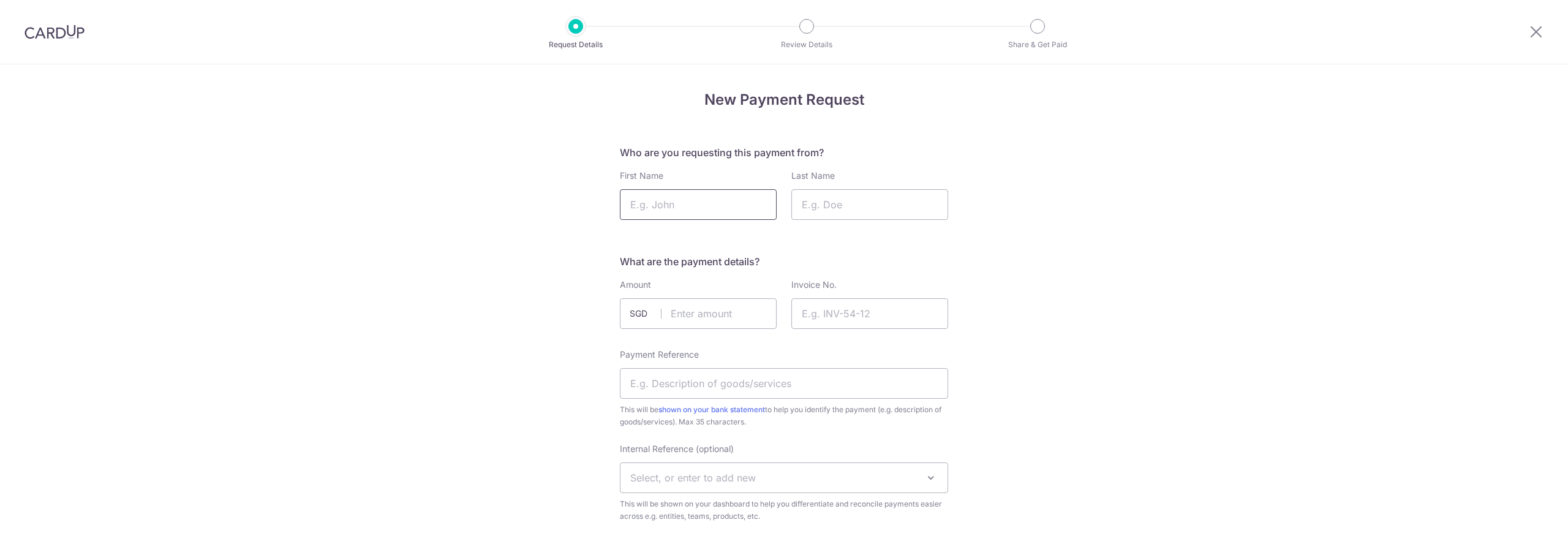 scroll, scrollTop: 0, scrollLeft: 0, axis: both 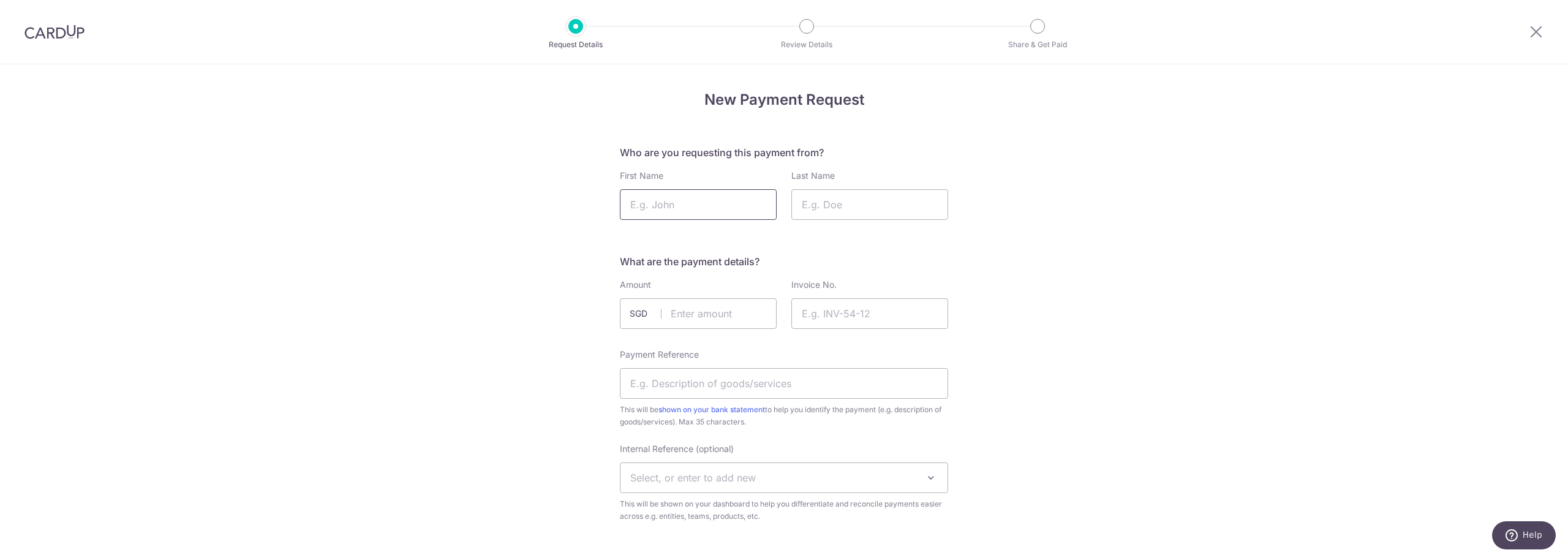 click on "First Name" at bounding box center [698, 205] 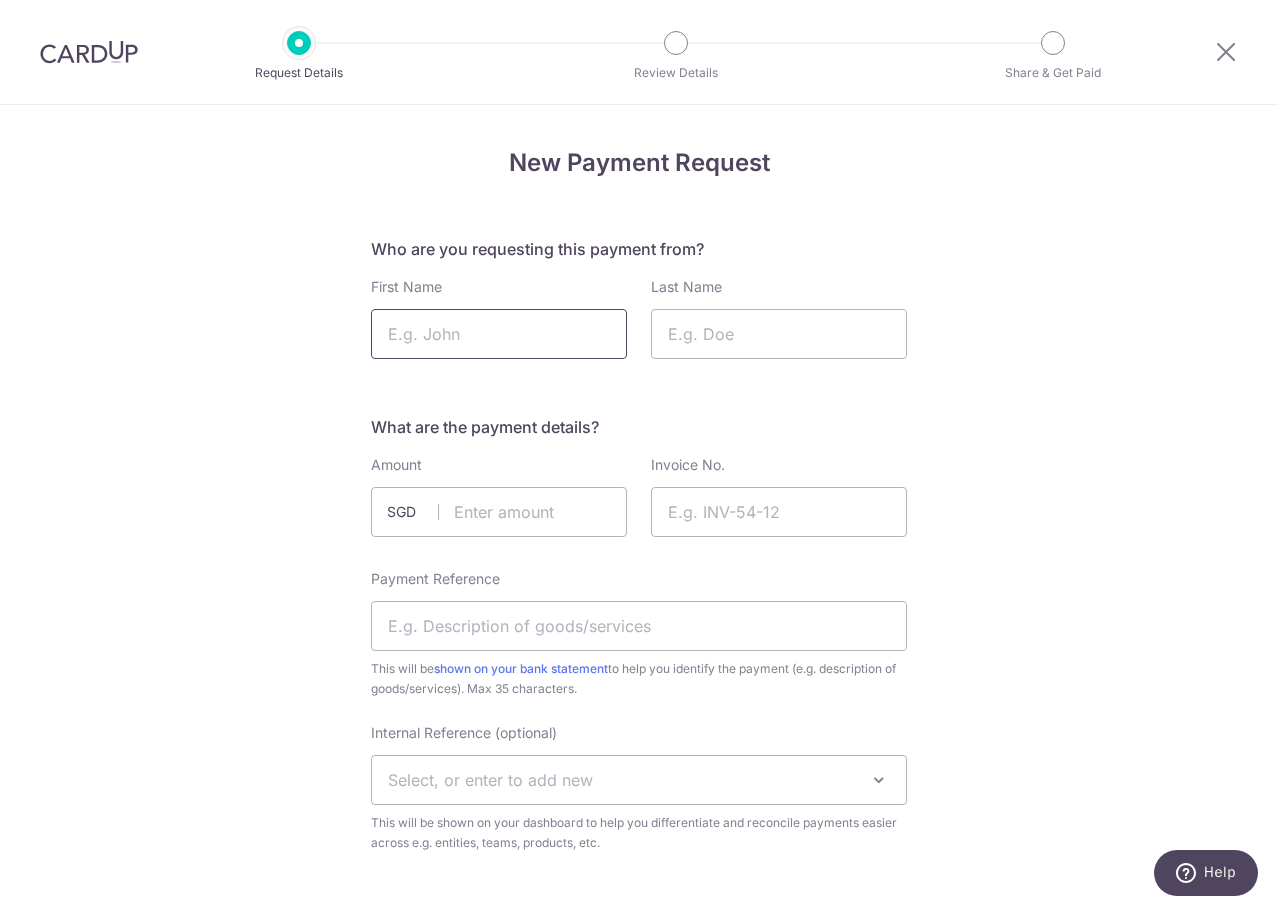 click on "First Name" at bounding box center [499, 334] 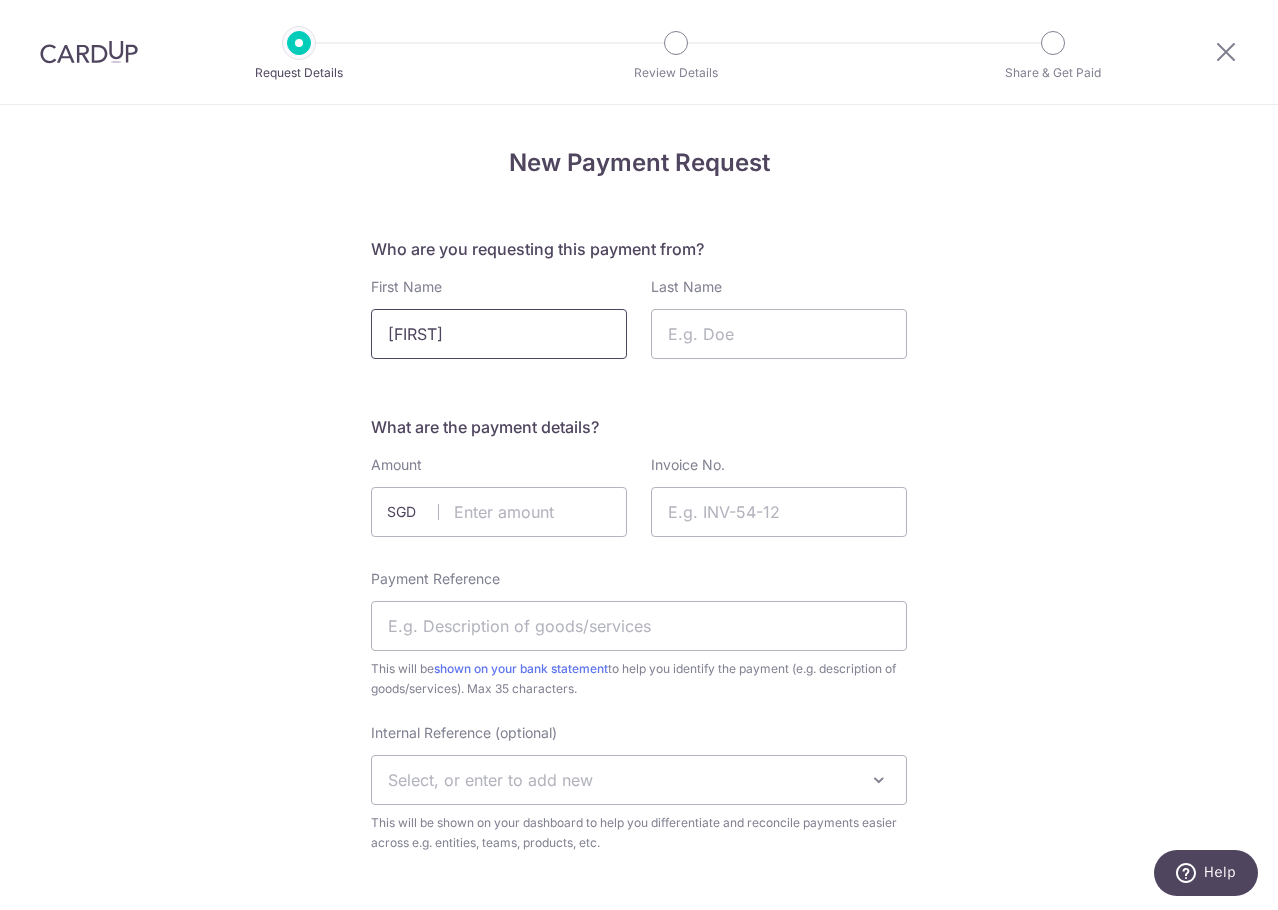 type on "[FIRST]" 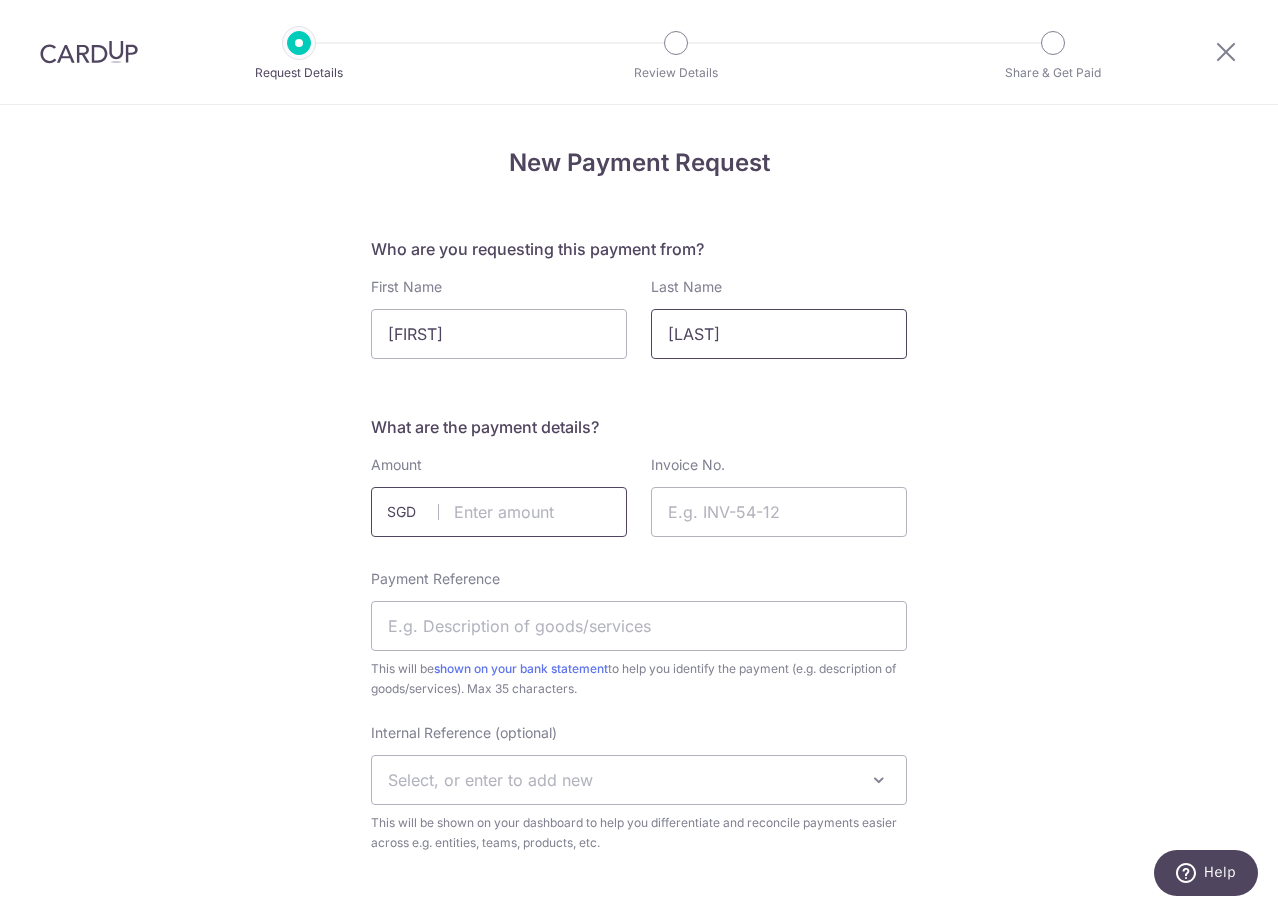 type on "[LAST]" 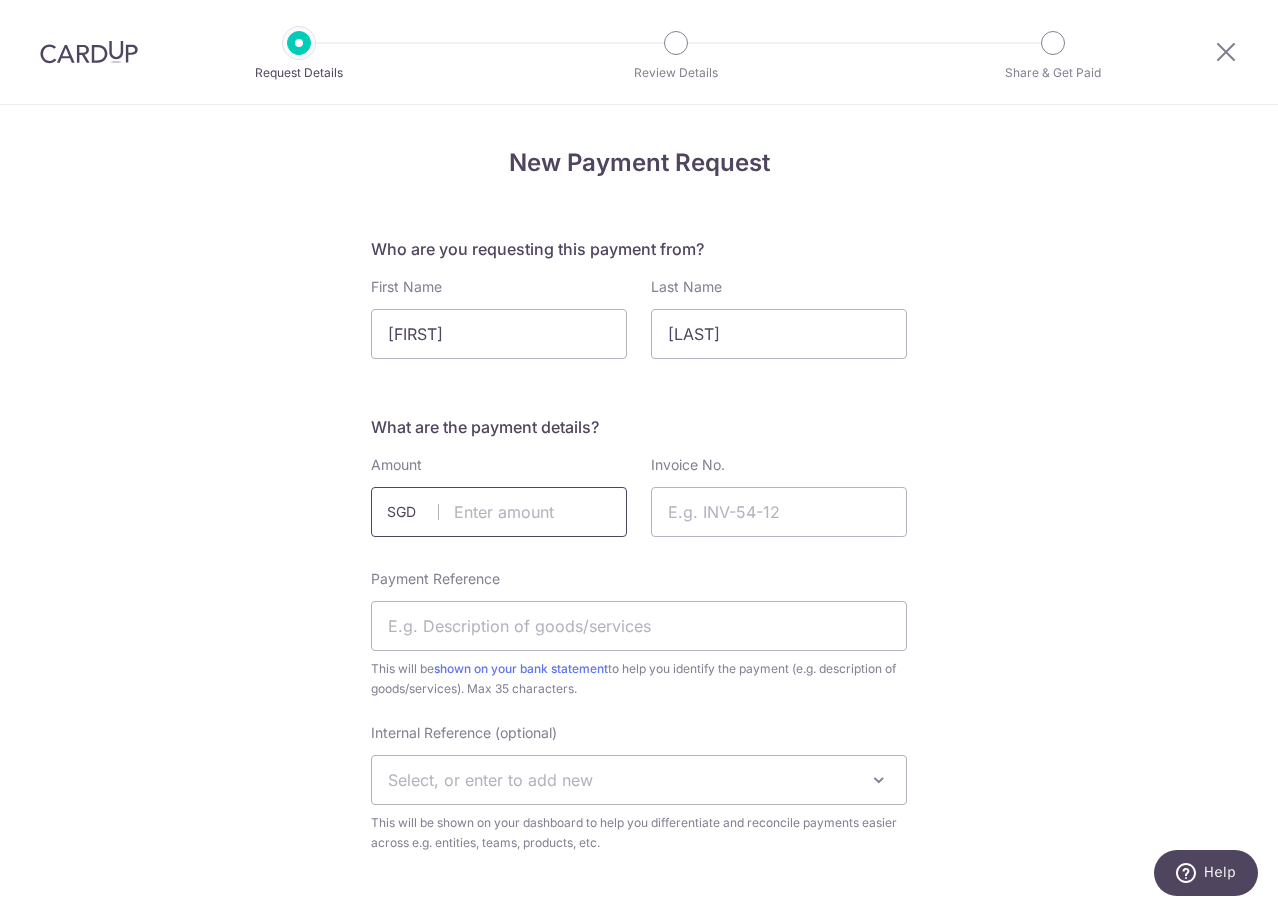 click at bounding box center [499, 512] 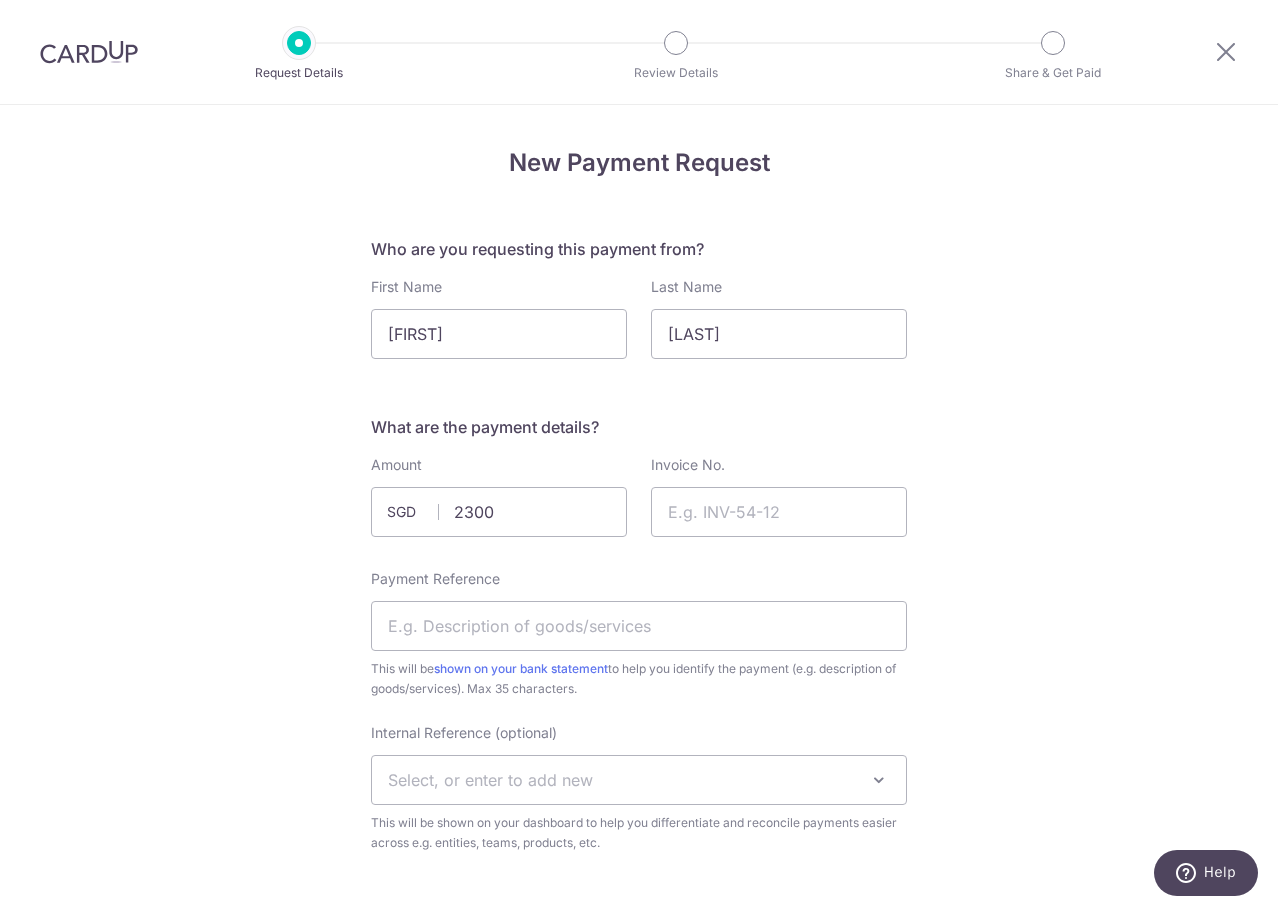 type on "2300.00" 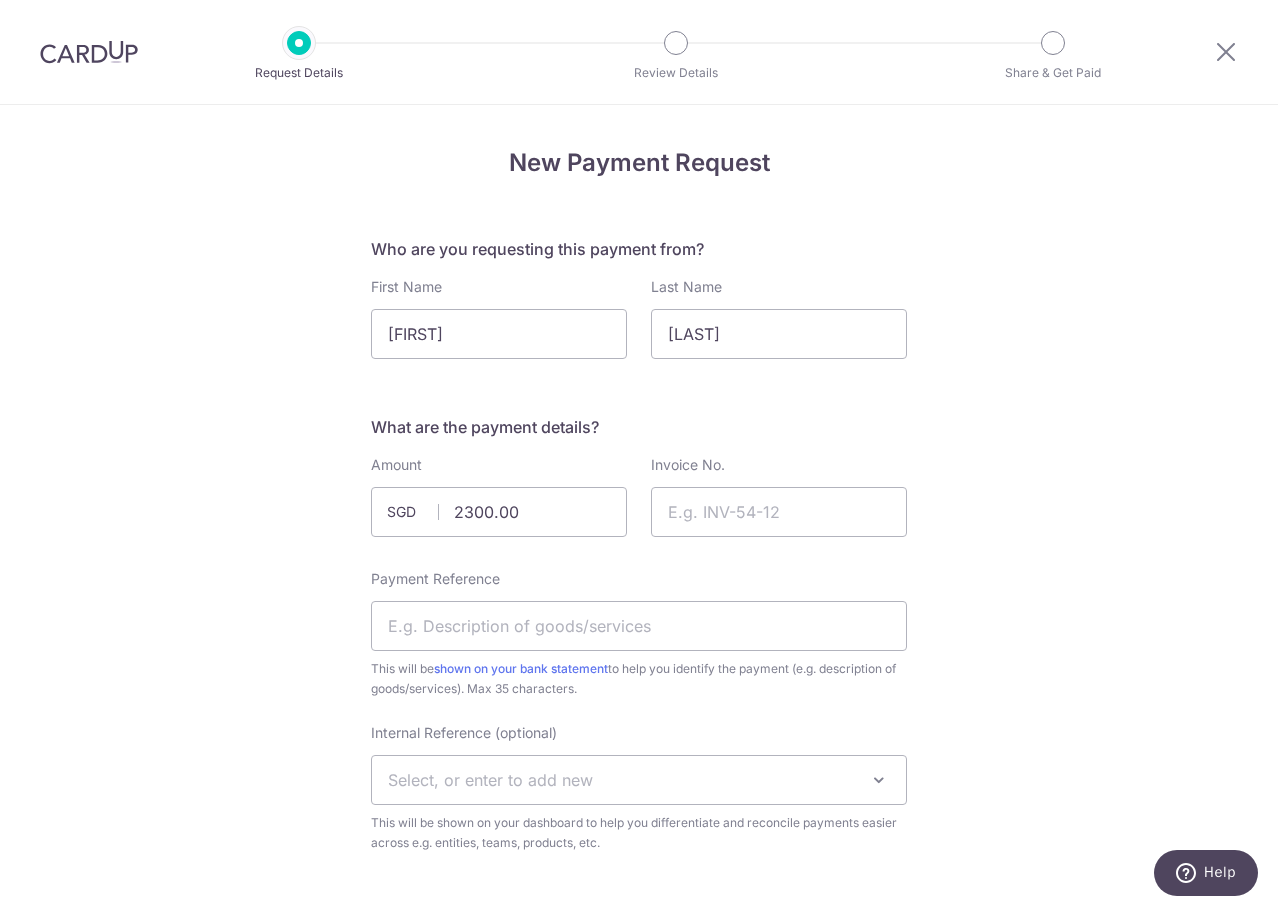 click on "Invoice No." at bounding box center [779, 496] 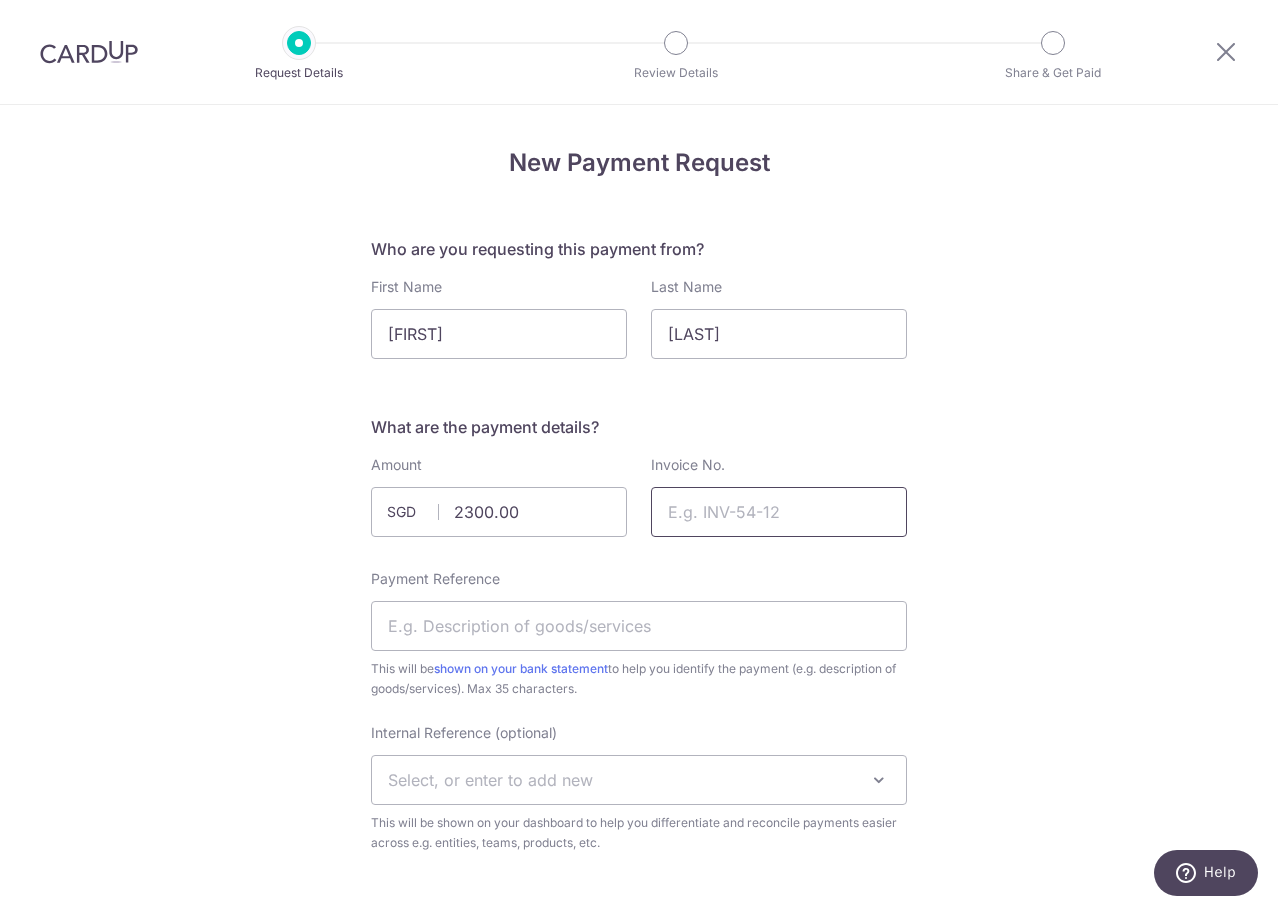 click on "Invoice No." at bounding box center [779, 512] 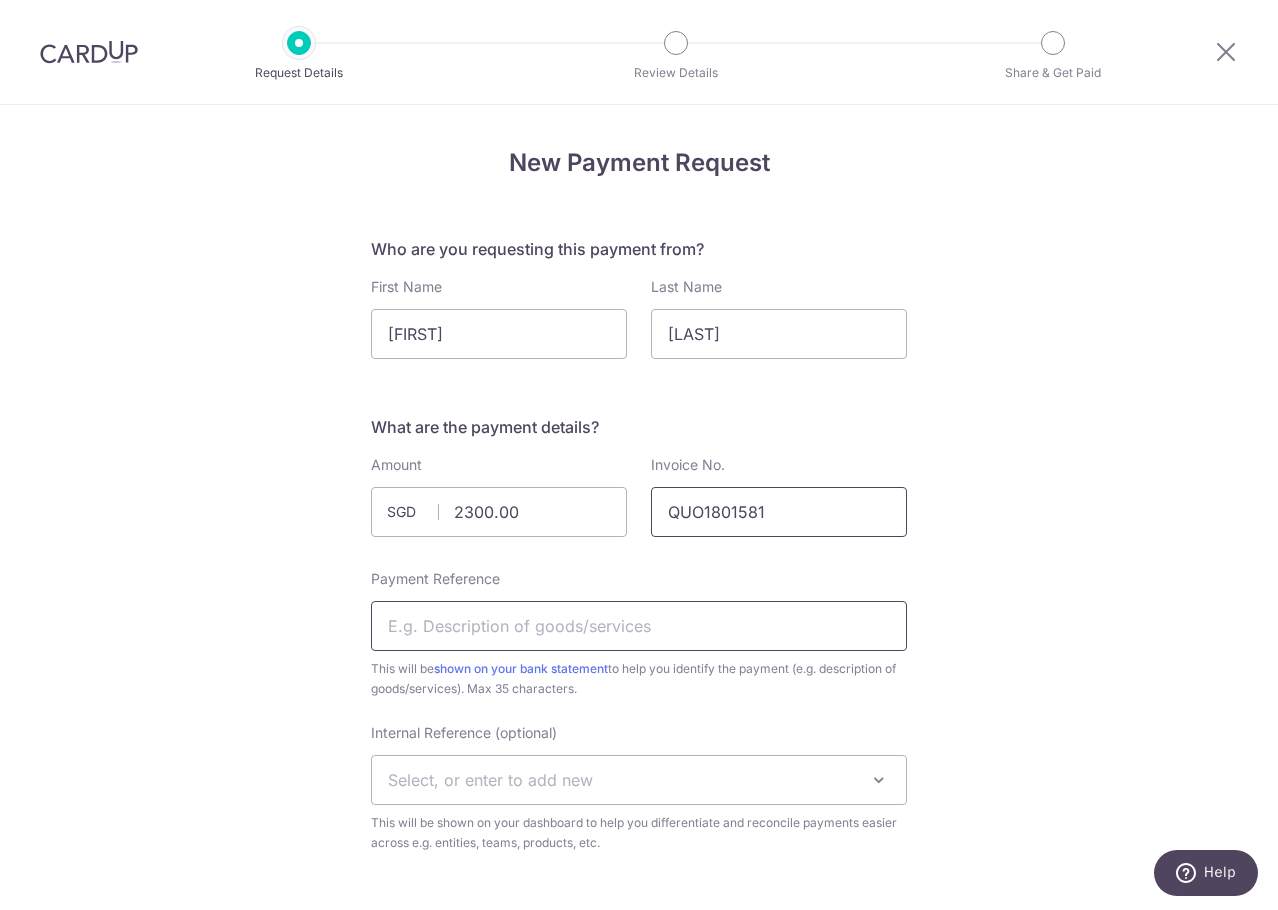 type on "QUO1801581" 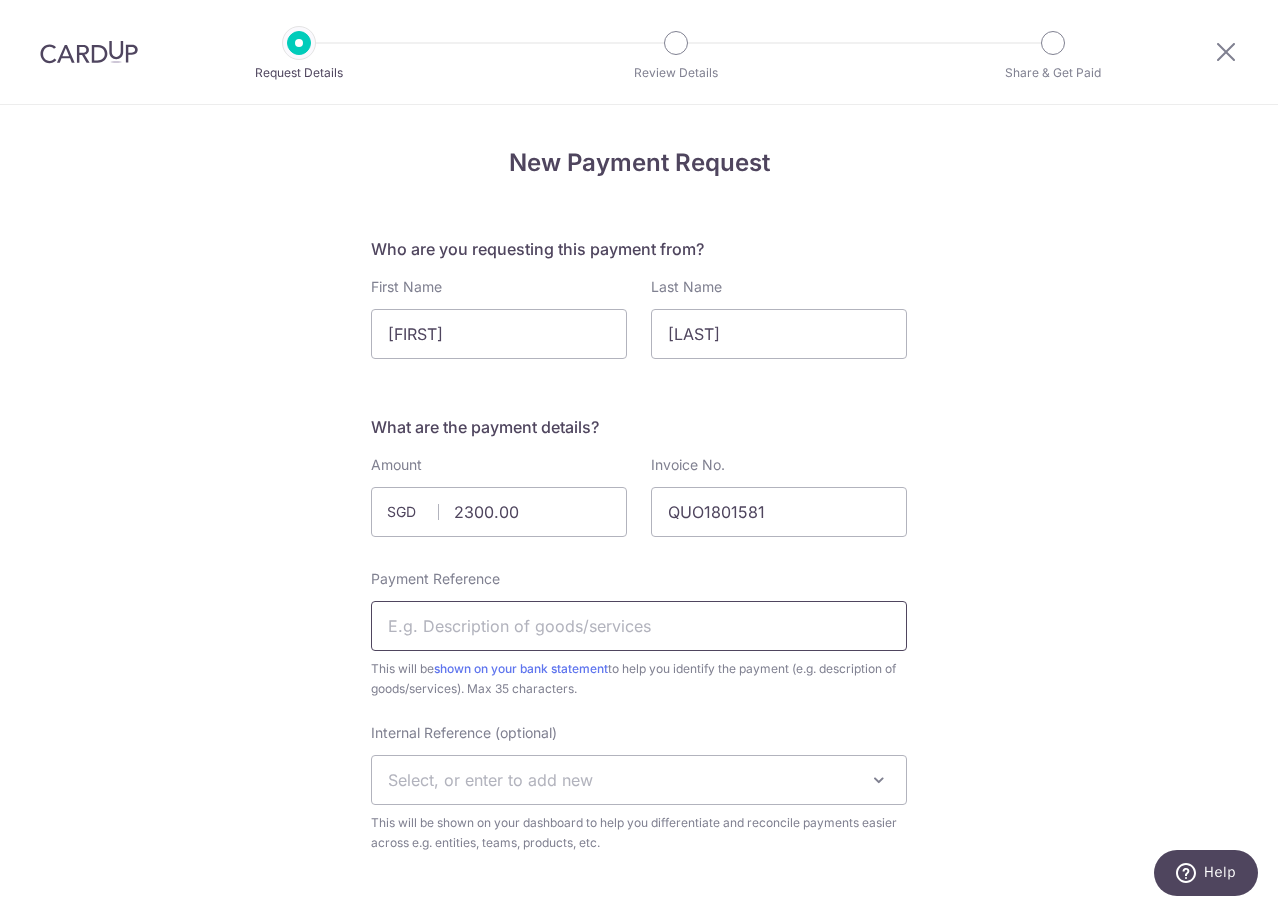 click on "Payment Reference" at bounding box center [639, 626] 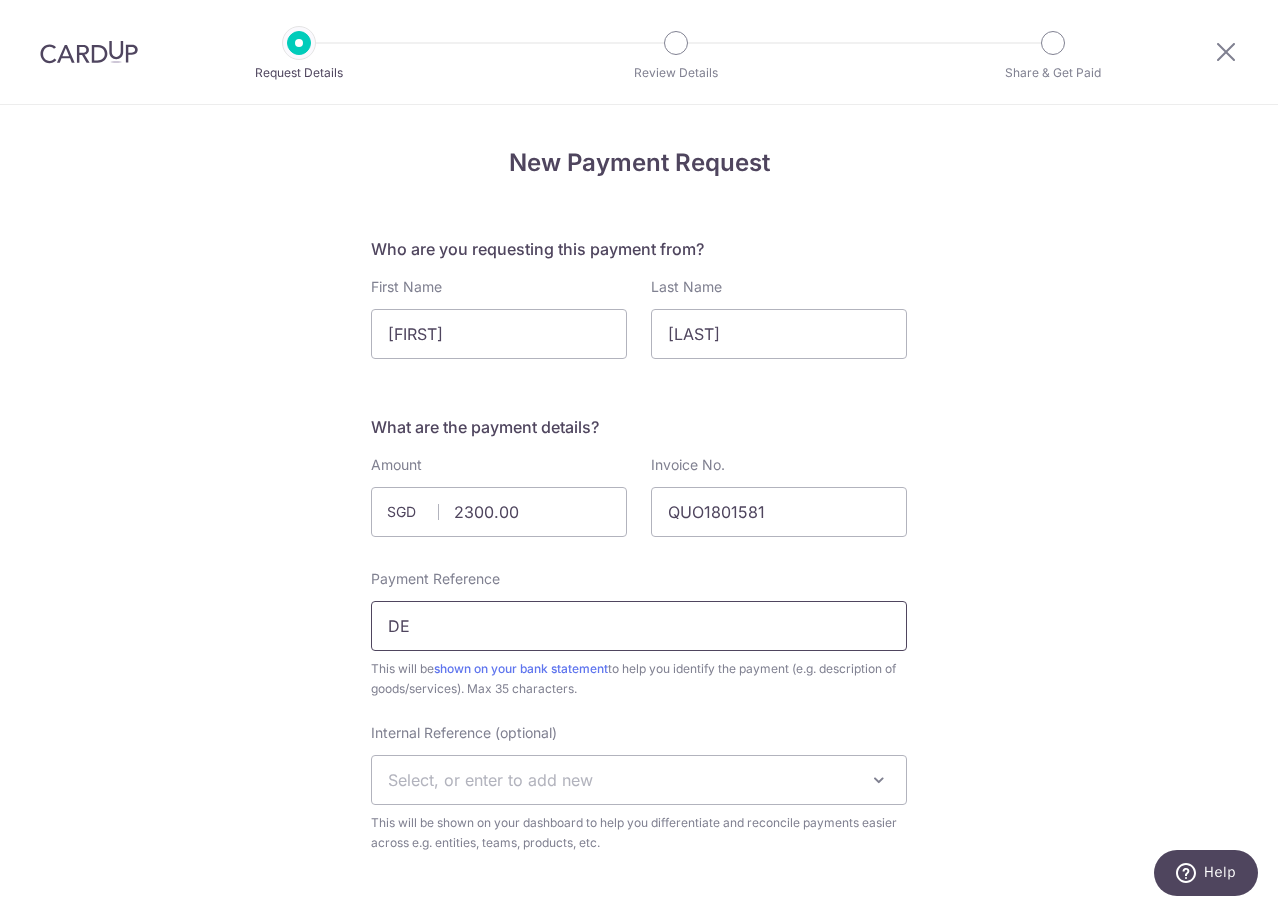 type on "D" 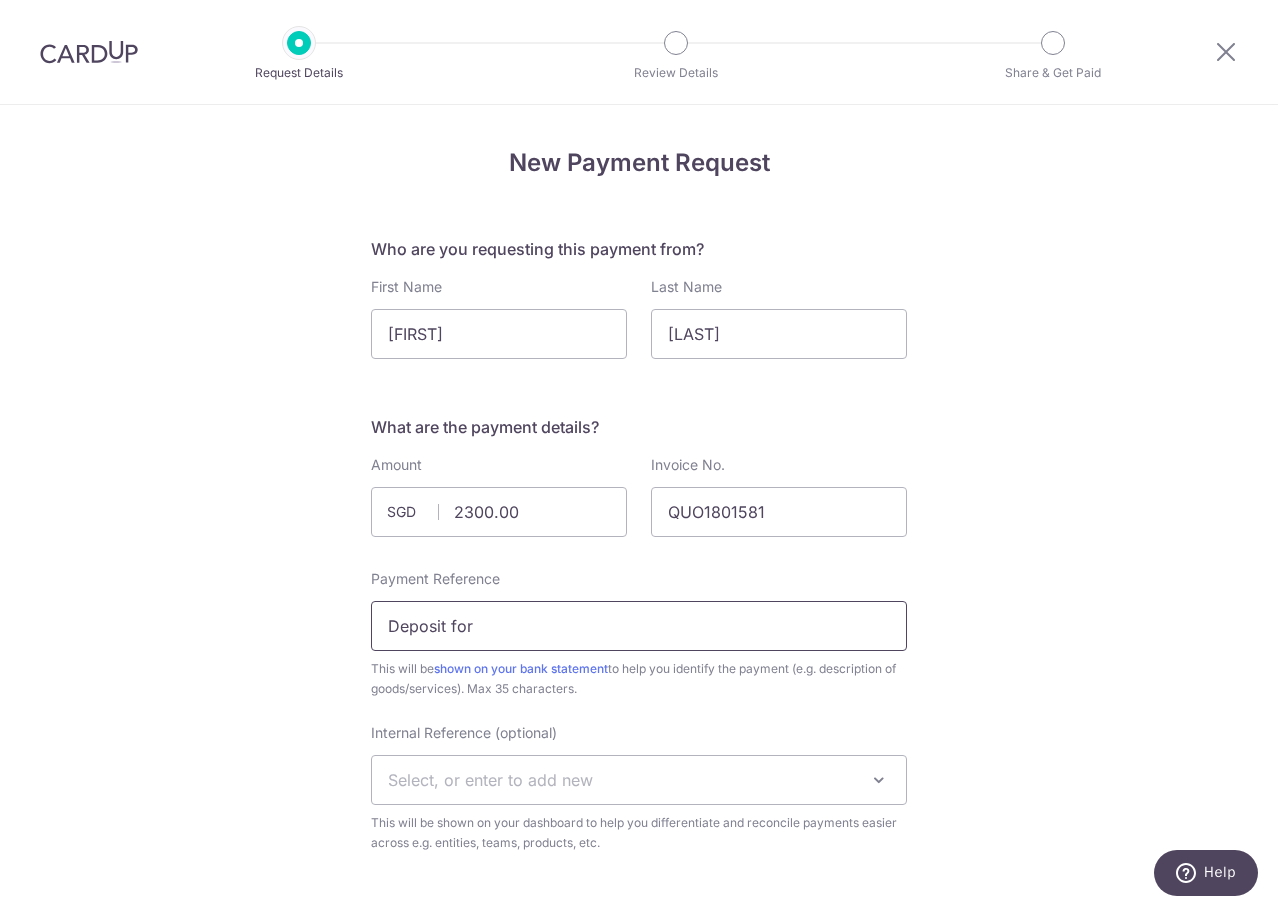 click on "Deposit for" at bounding box center (639, 626) 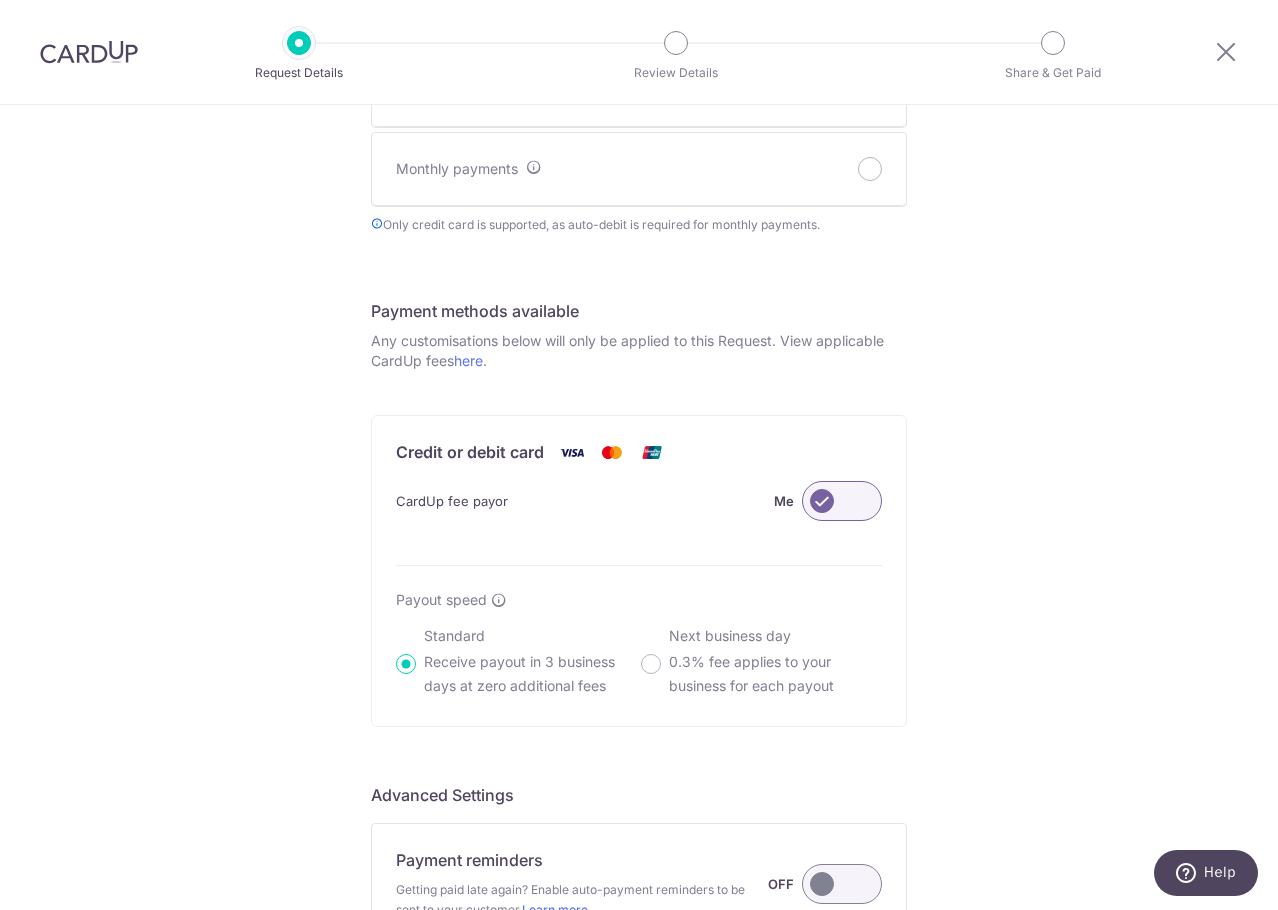 scroll, scrollTop: 1196, scrollLeft: 0, axis: vertical 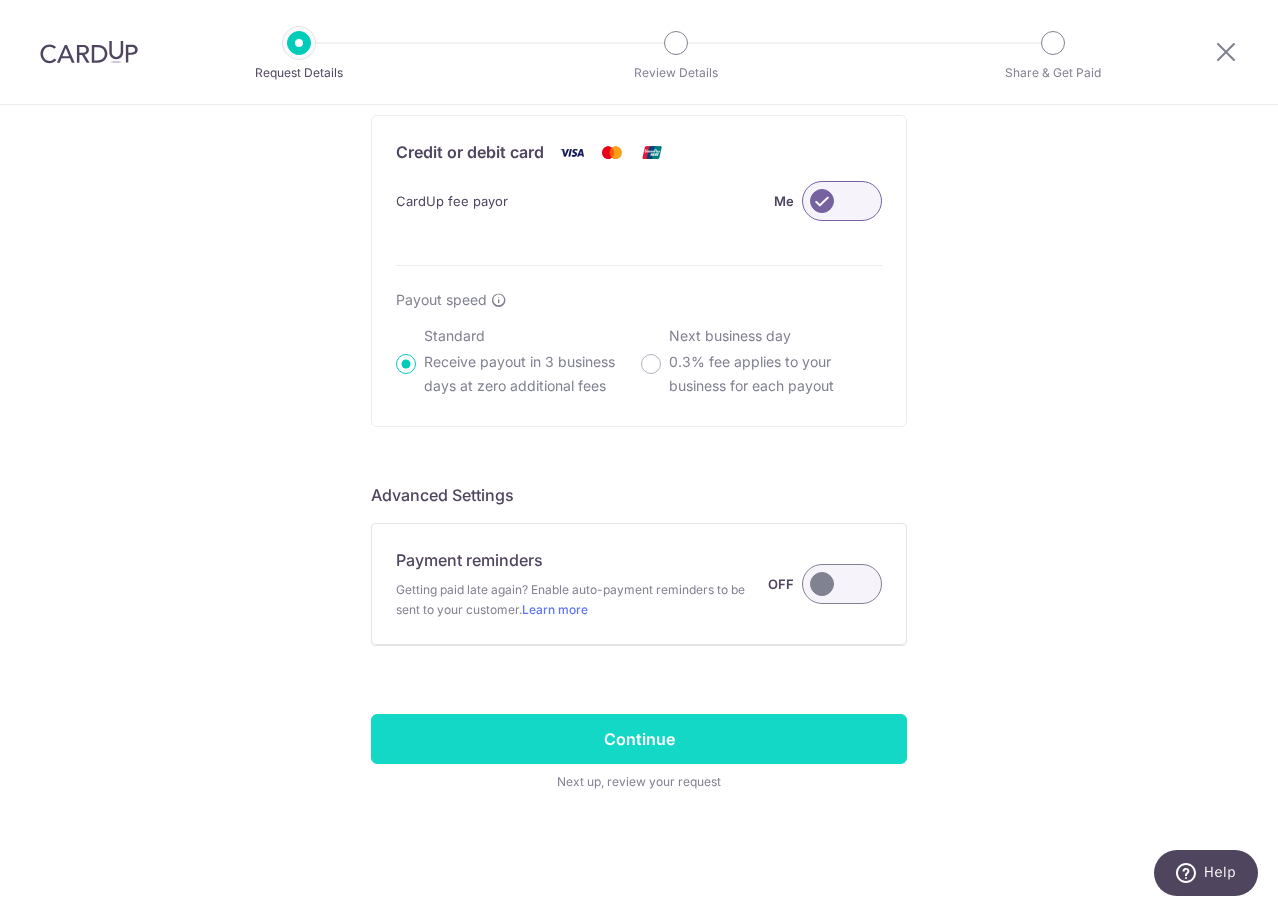 type on "Deposit for QUO1801581" 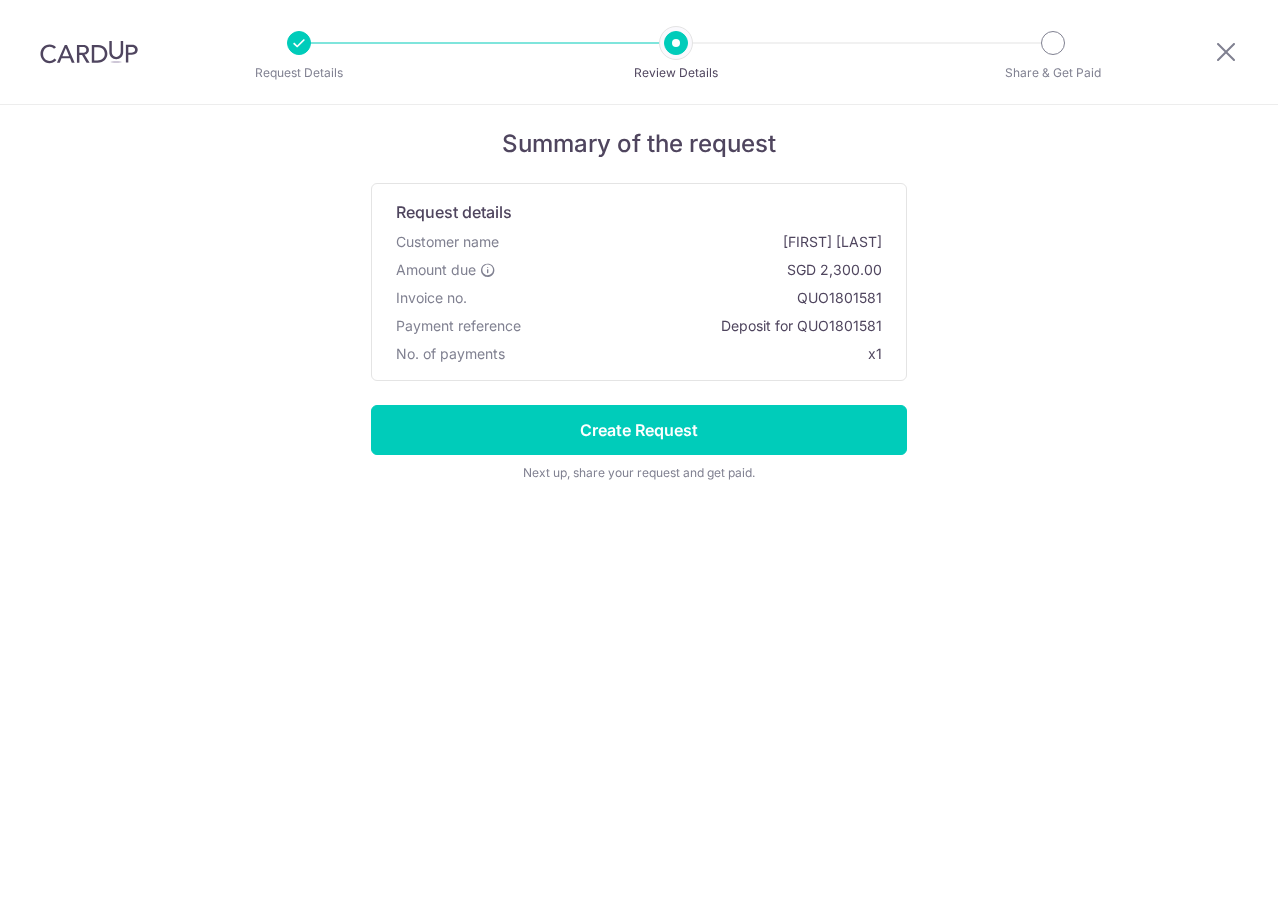 scroll, scrollTop: 0, scrollLeft: 0, axis: both 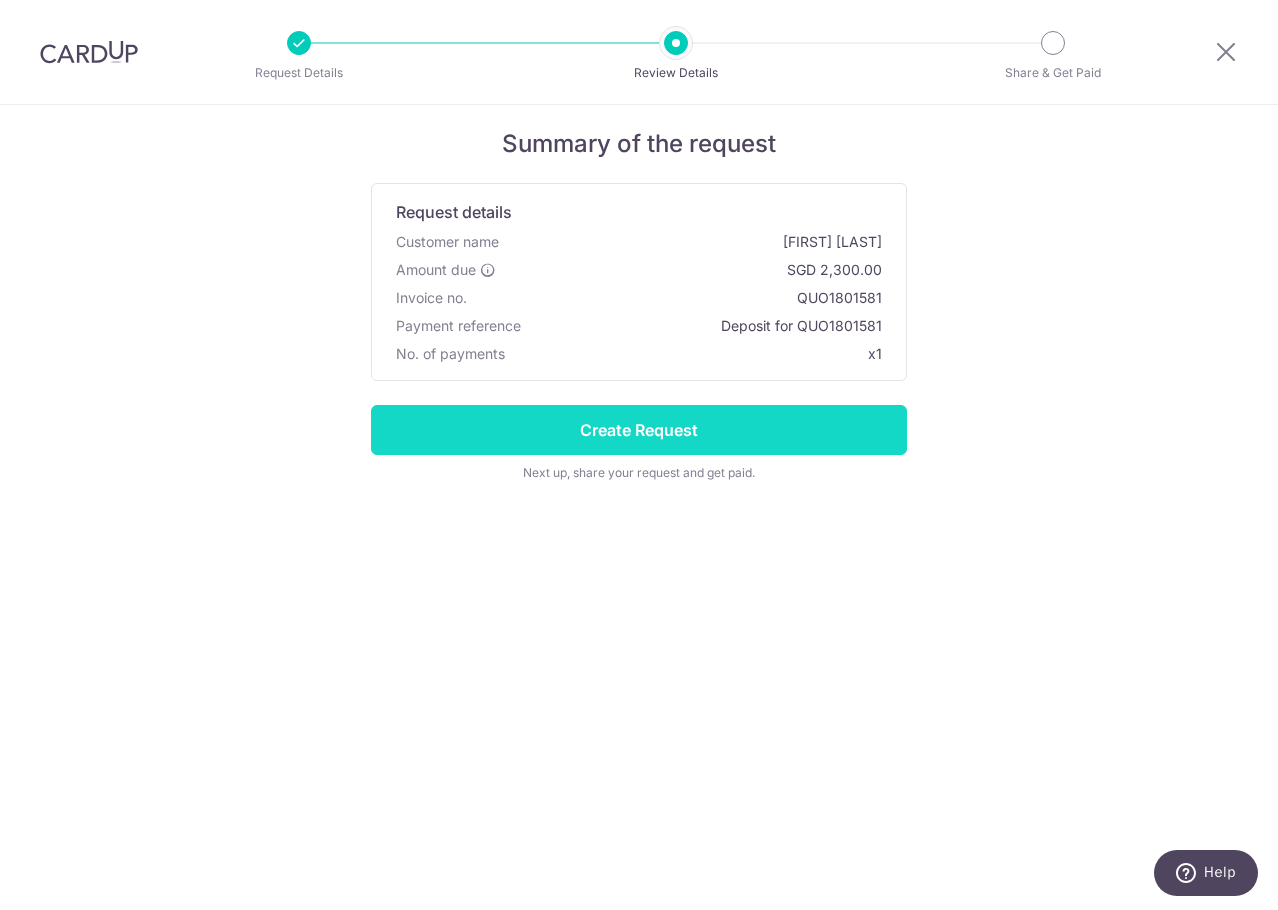 click on "Create Request" at bounding box center (639, 430) 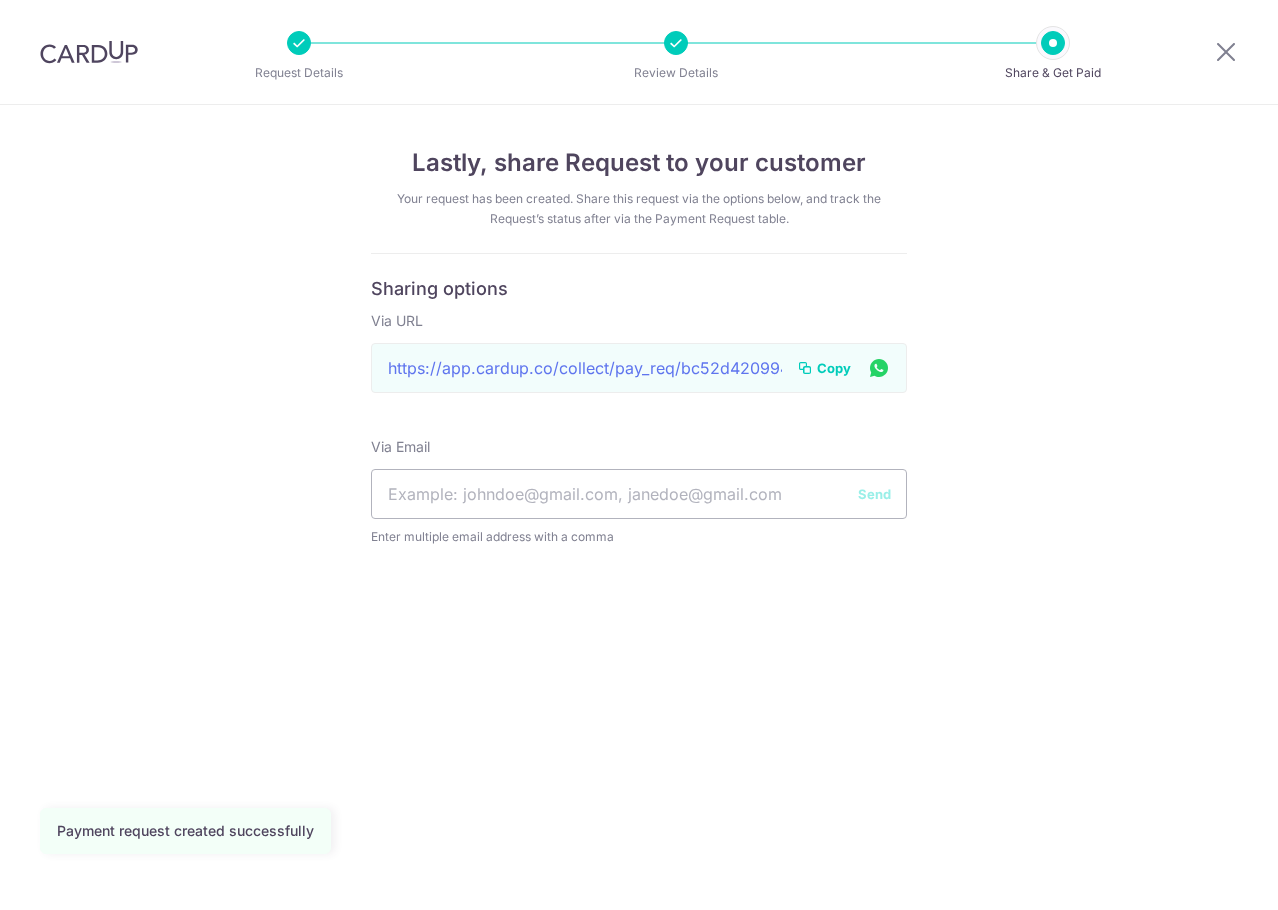 scroll, scrollTop: 0, scrollLeft: 0, axis: both 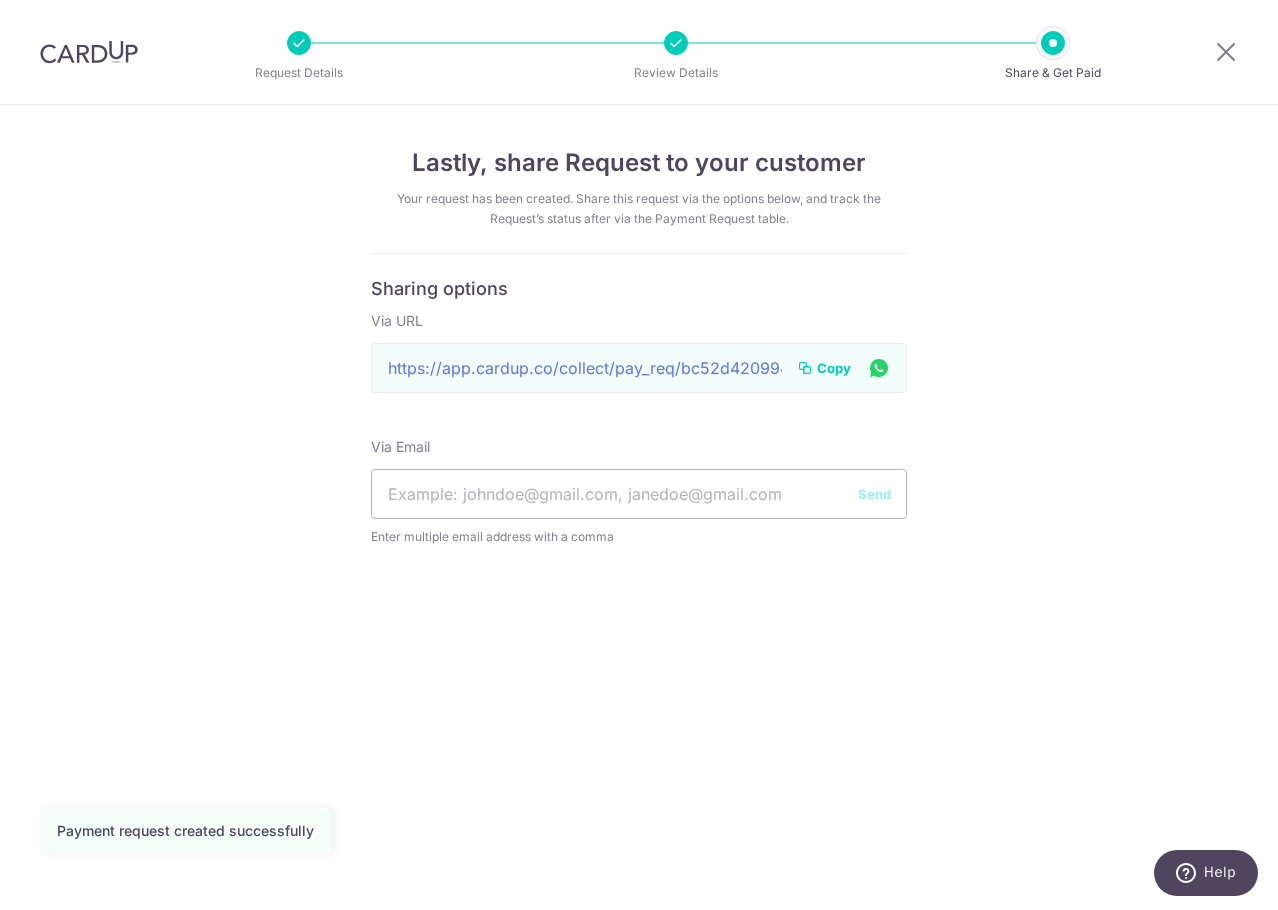 click on "Copy" at bounding box center (834, 368) 